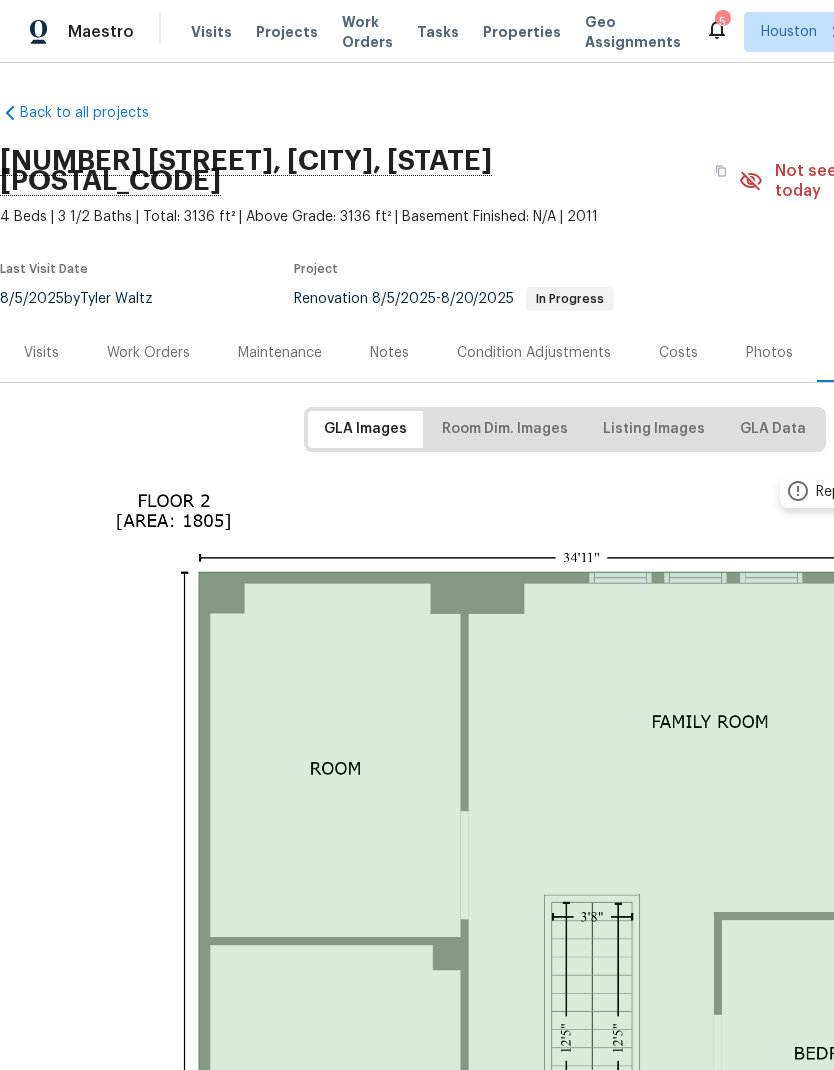 scroll, scrollTop: 0, scrollLeft: 0, axis: both 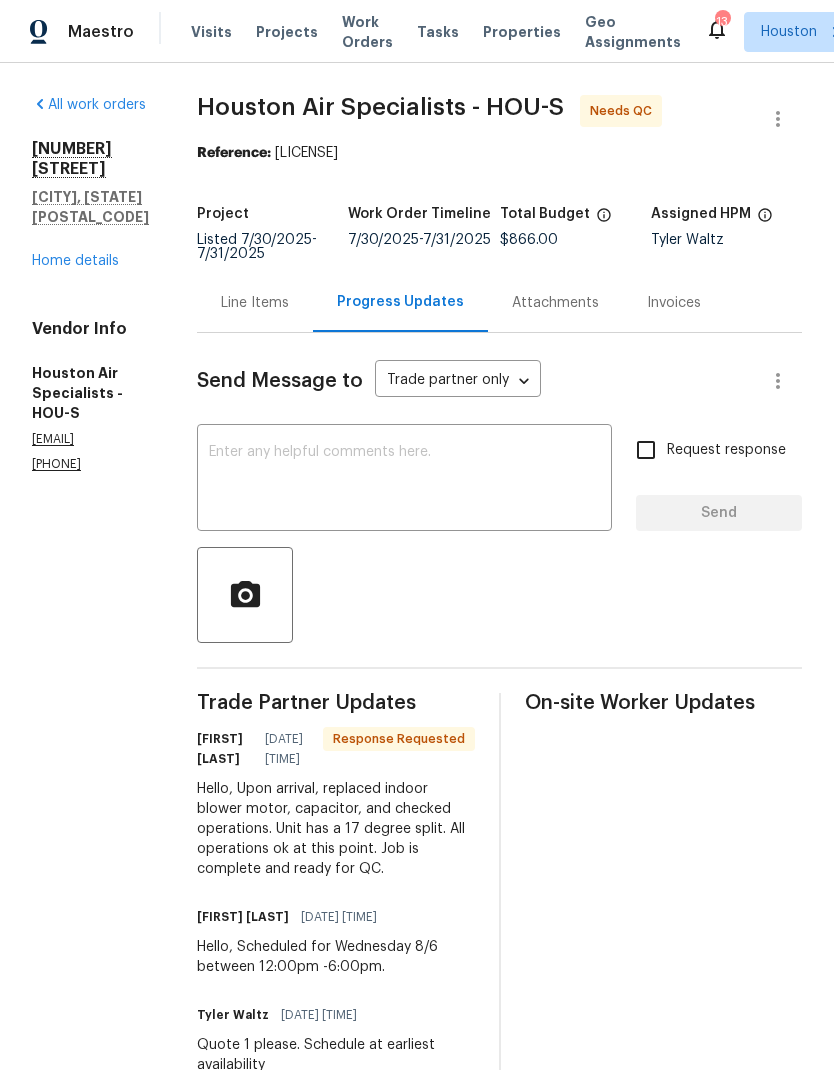click on "Line Items" at bounding box center [255, 303] 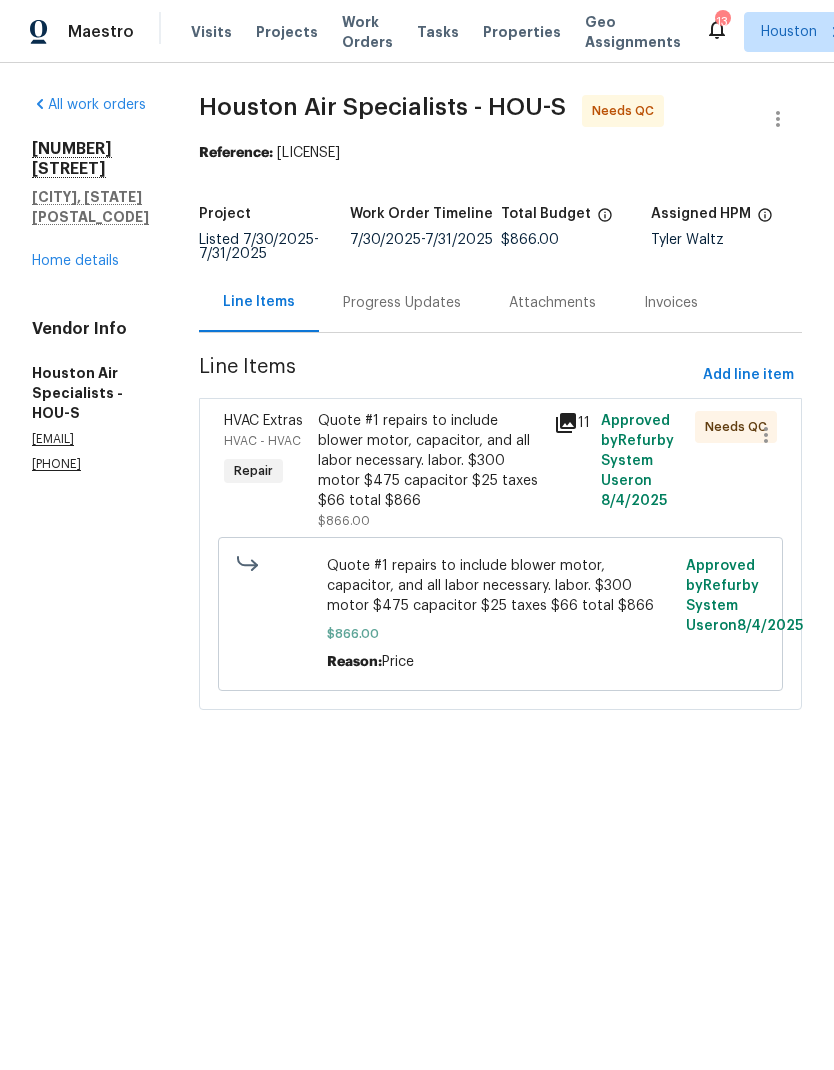 click on "Quote #1 repairs to include blower motor, capacitor, and all labor necessary. labor. $300 motor $475 capacitor $25 taxes $66 total $866" at bounding box center [429, 461] 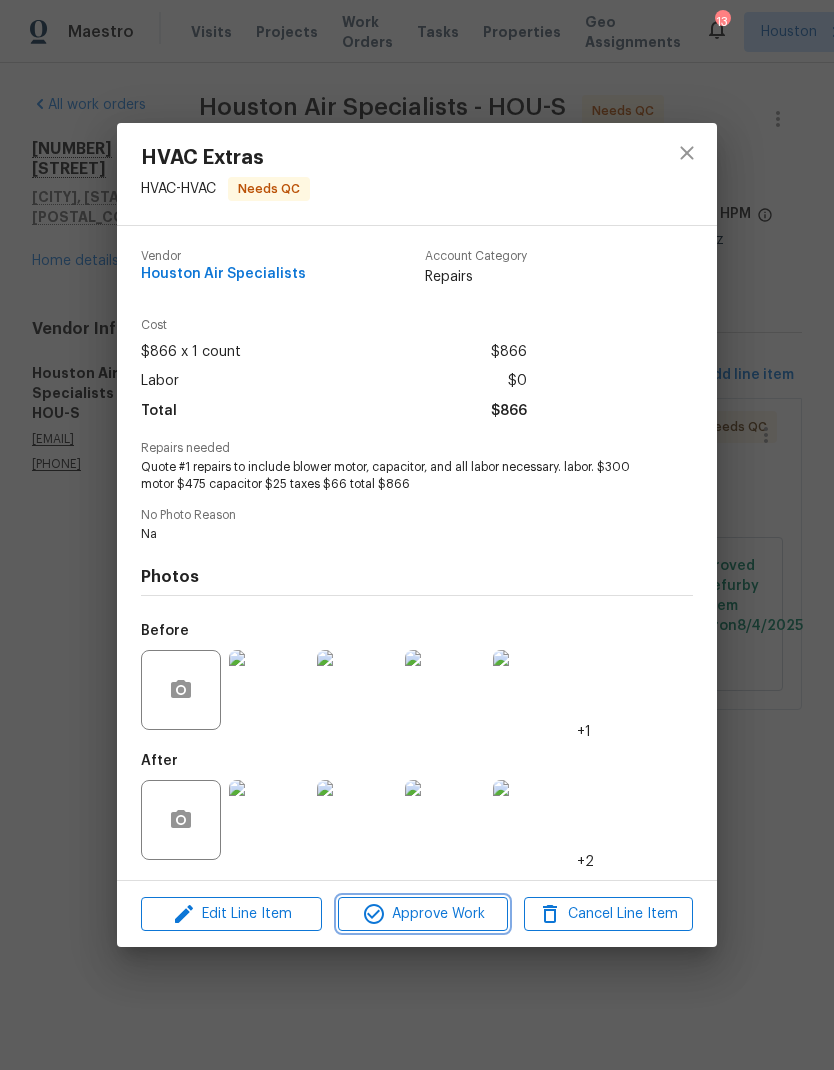 click on "Approve Work" at bounding box center (422, 914) 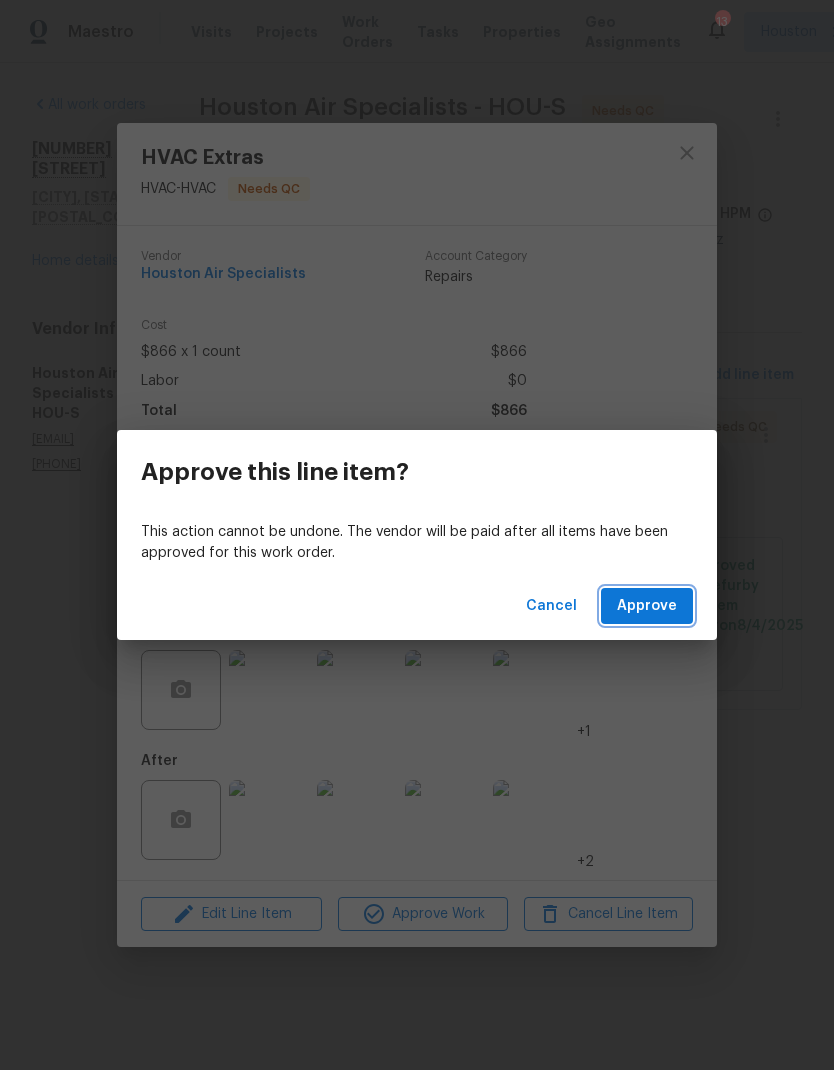 click on "Approve" at bounding box center [647, 606] 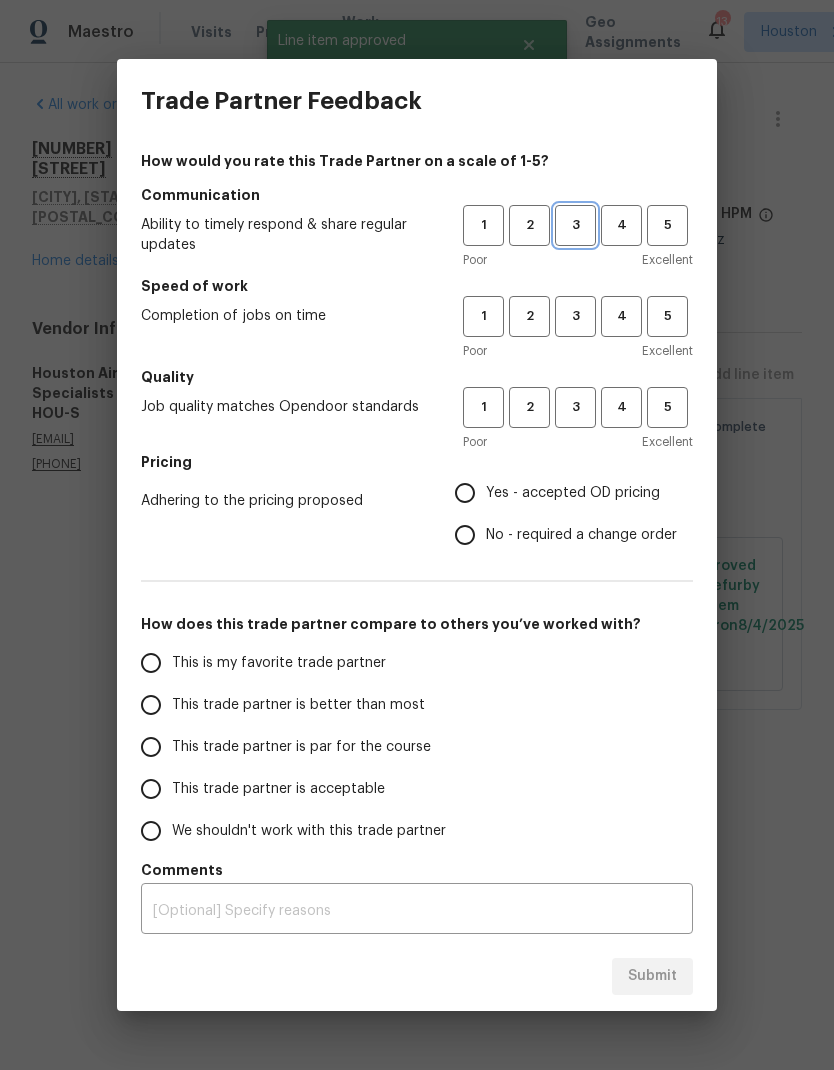 click on "3" at bounding box center [575, 225] 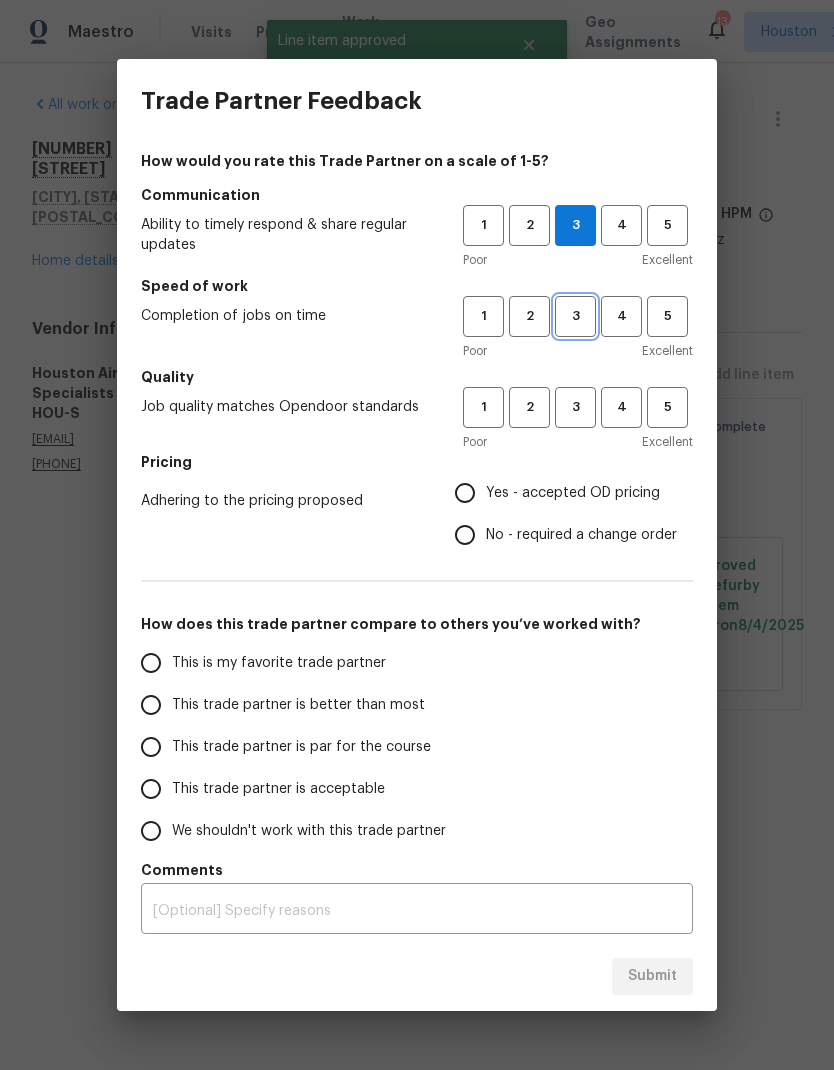 click on "3" at bounding box center (575, 316) 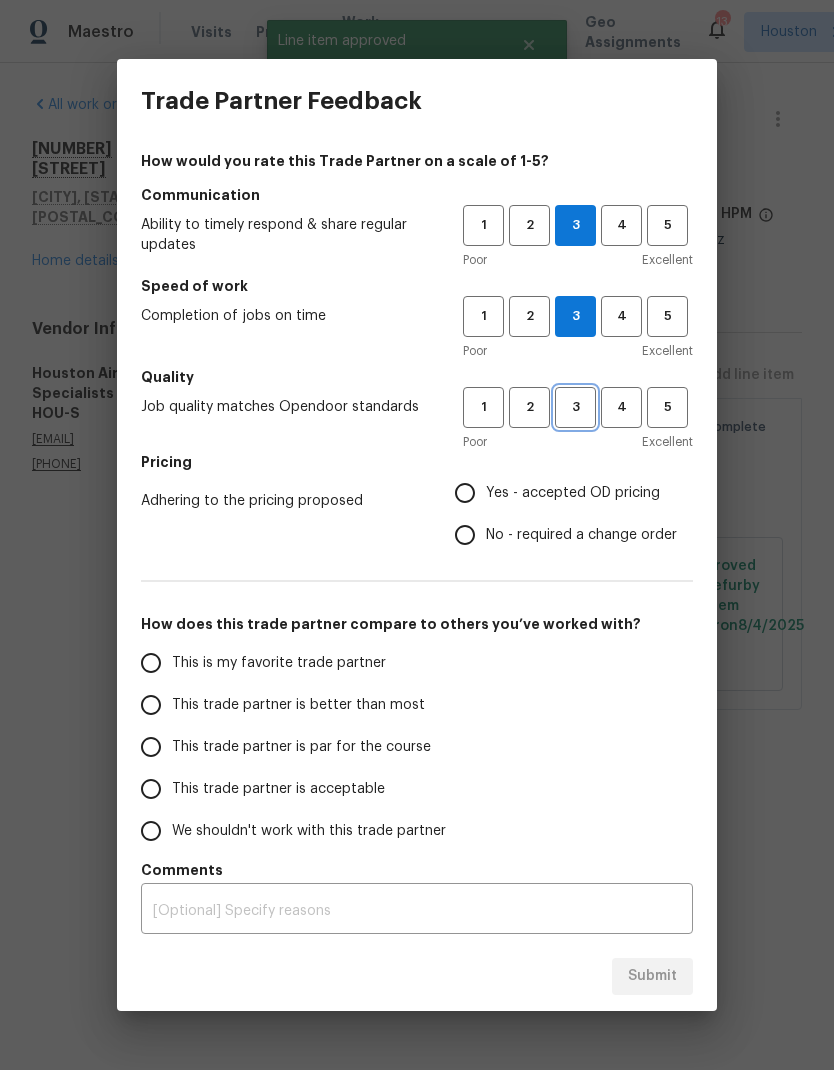 click on "3" at bounding box center (575, 407) 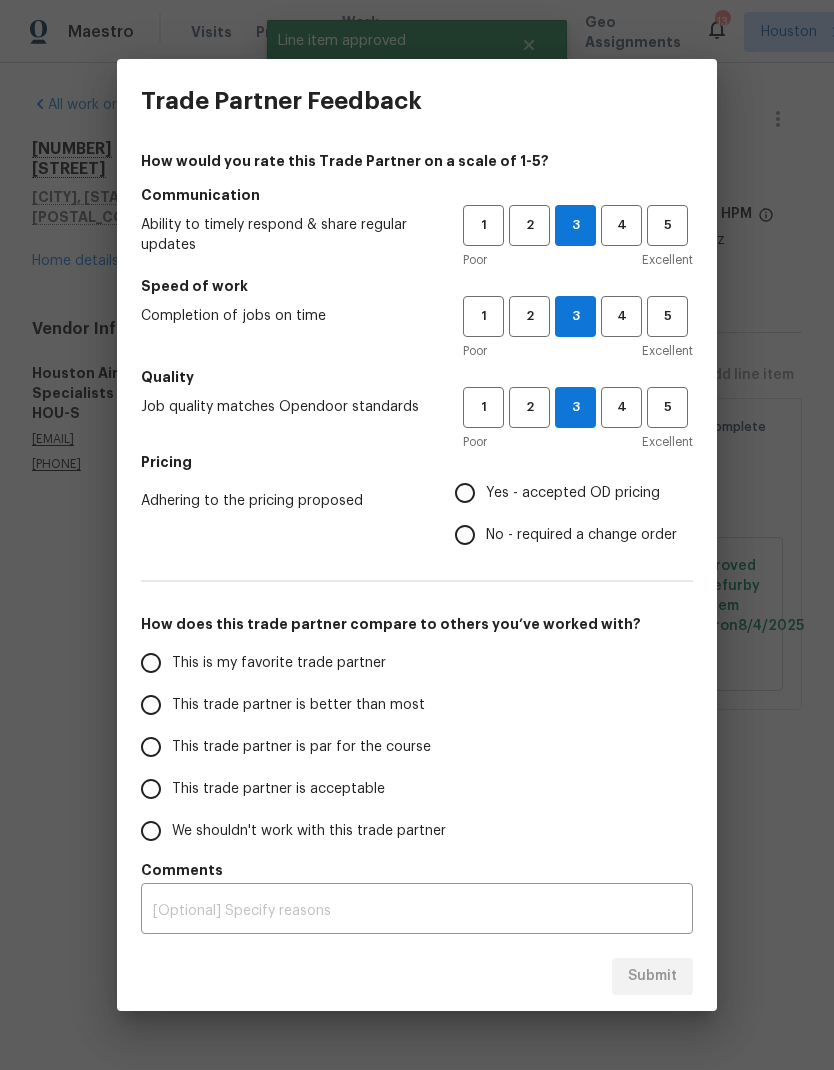 click on "Yes - accepted OD pricing" at bounding box center [465, 493] 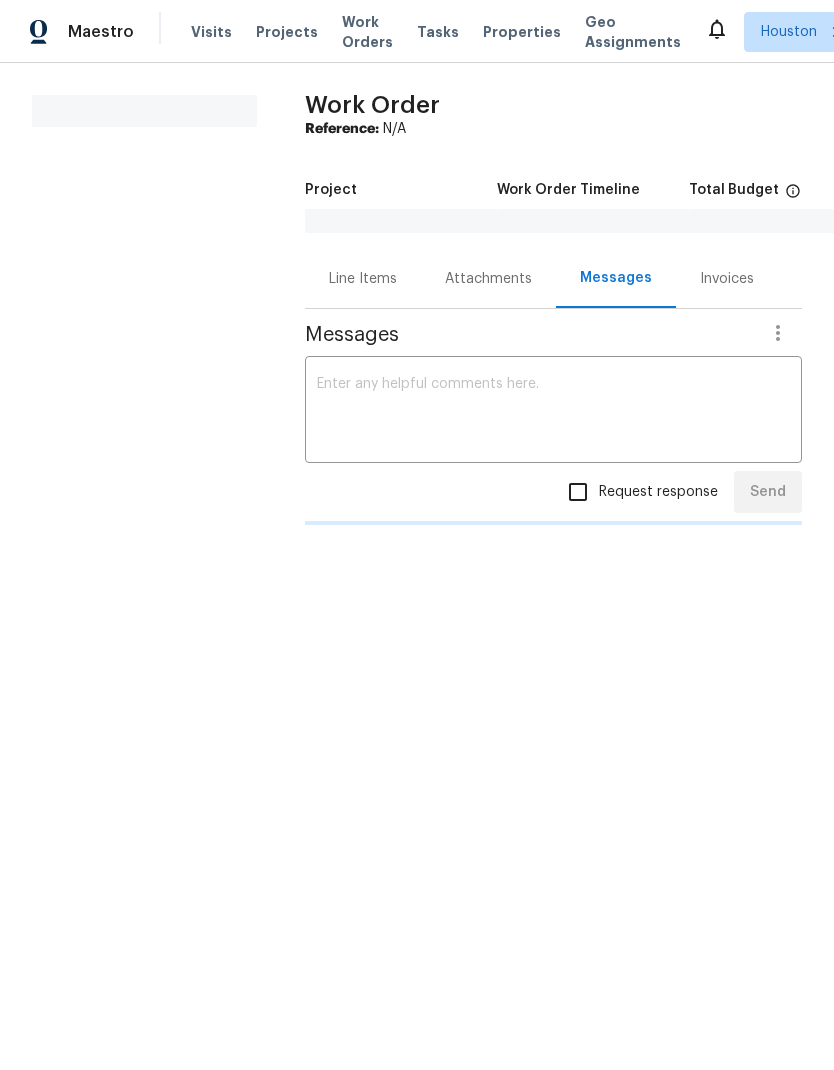 scroll, scrollTop: 0, scrollLeft: 0, axis: both 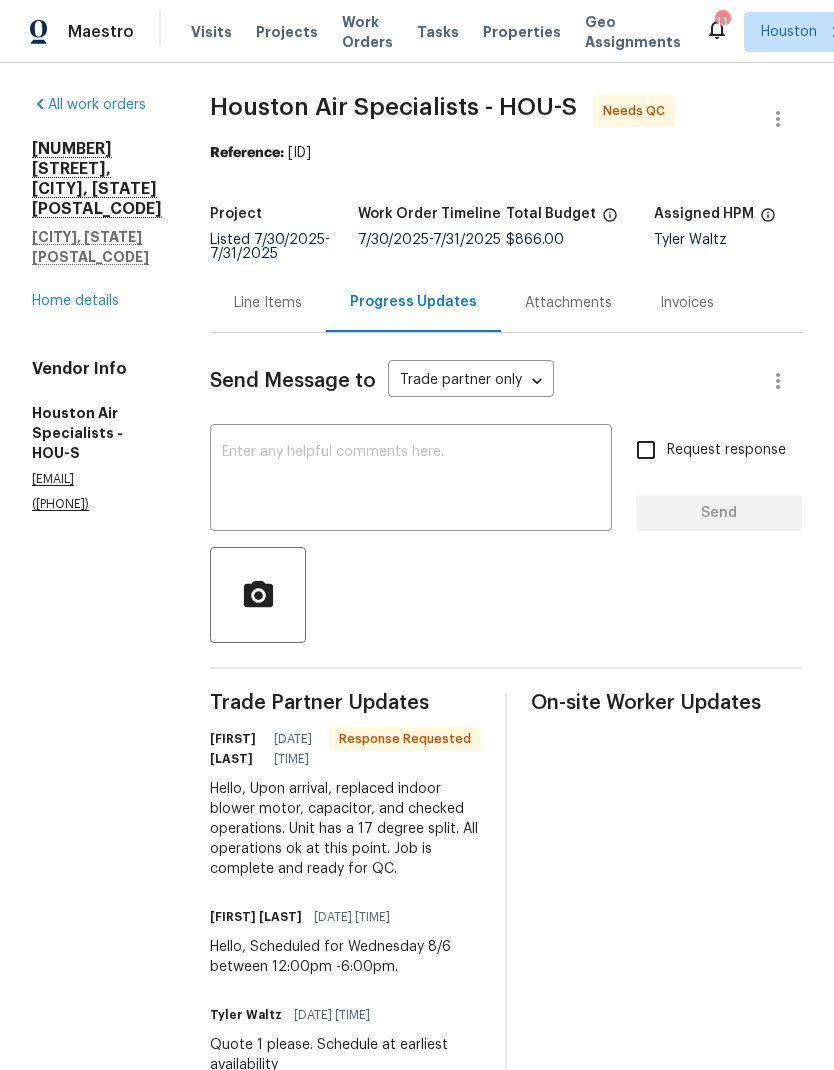 click on "Home details" at bounding box center (75, 301) 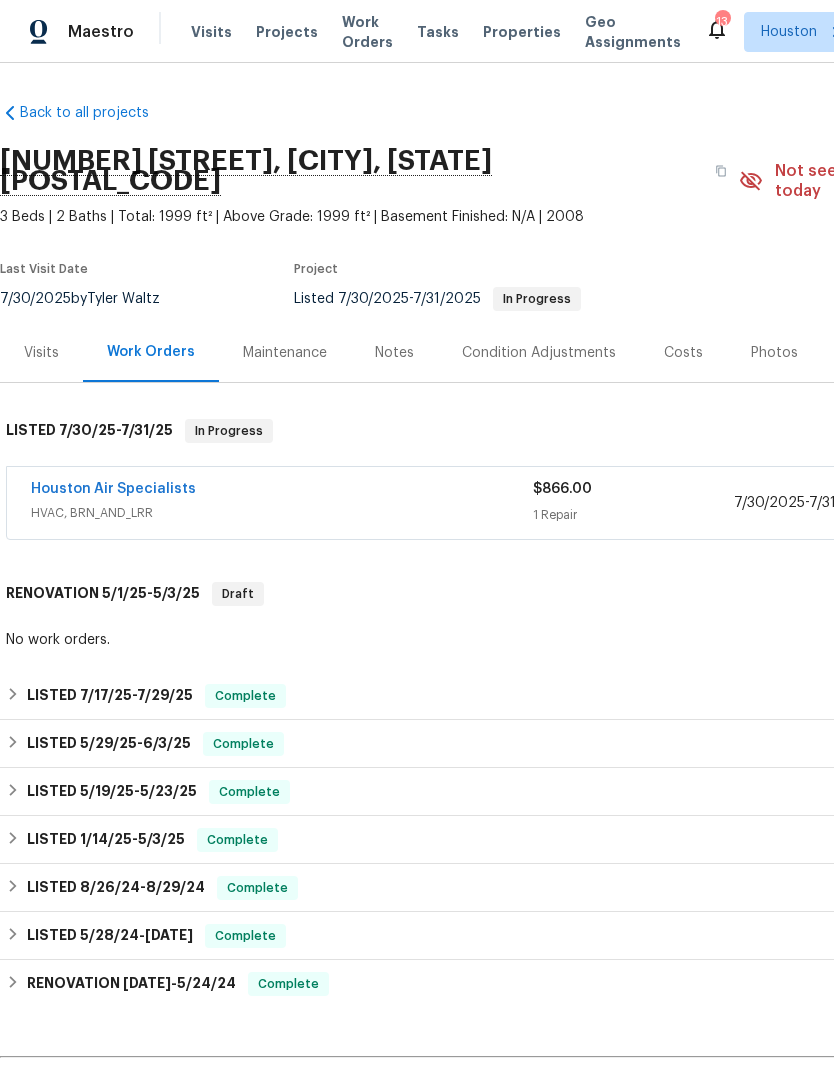 scroll, scrollTop: 0, scrollLeft: 0, axis: both 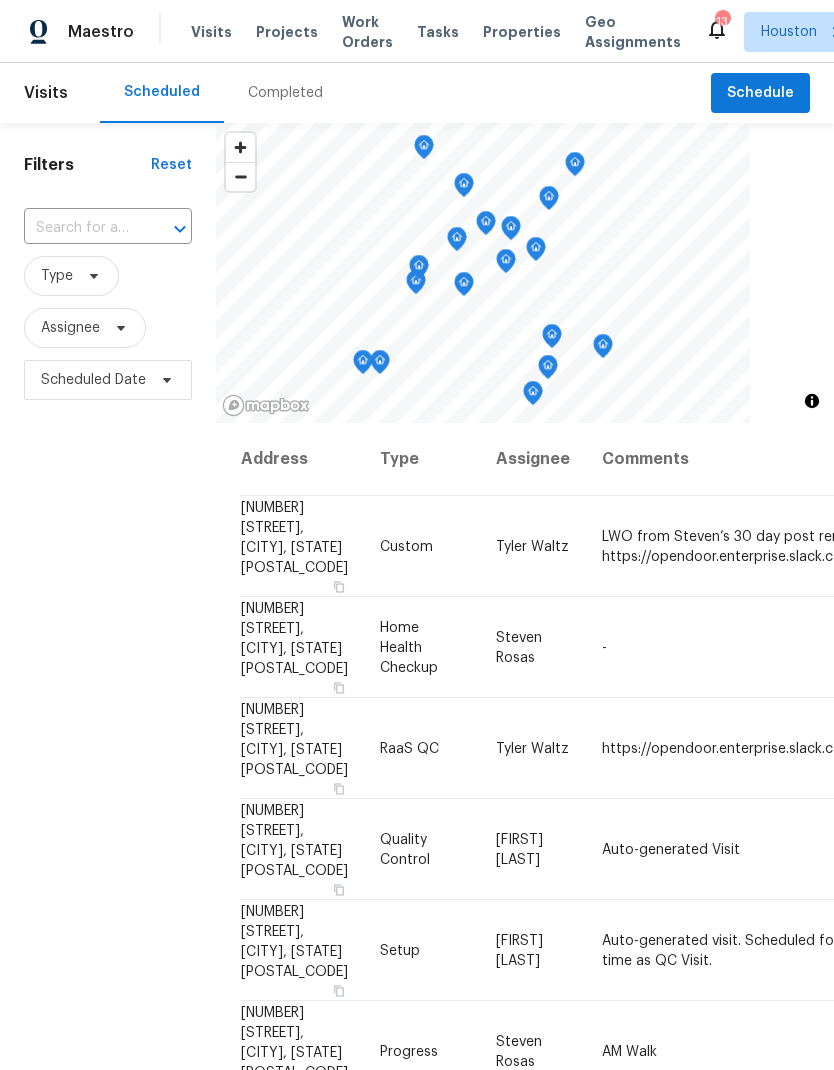 click on "Completed" at bounding box center [285, 93] 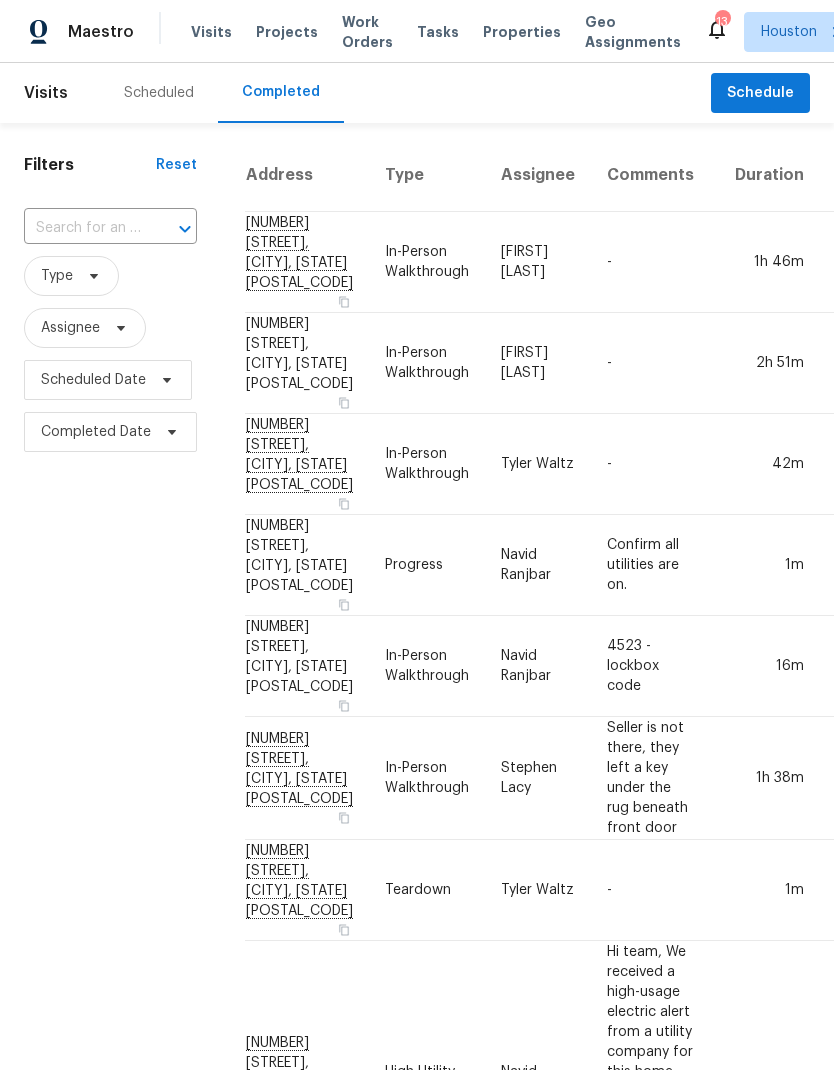 click at bounding box center (82, 228) 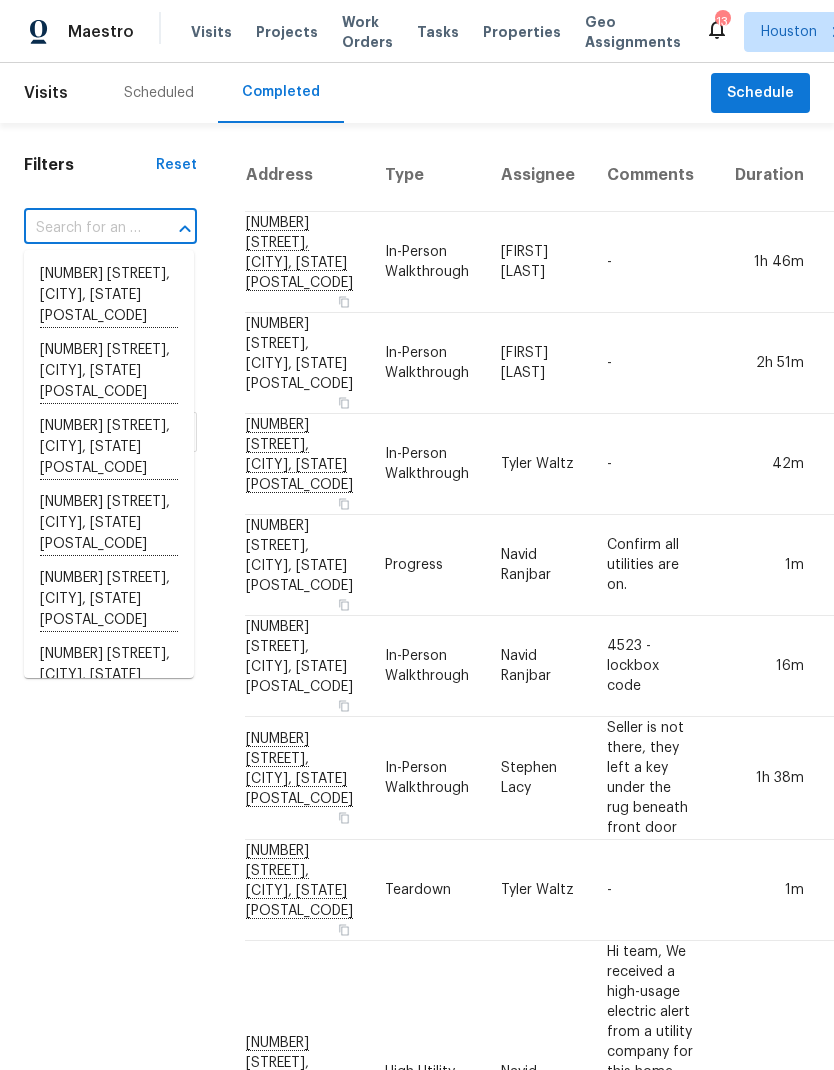 paste on "26352 Welch Ln" 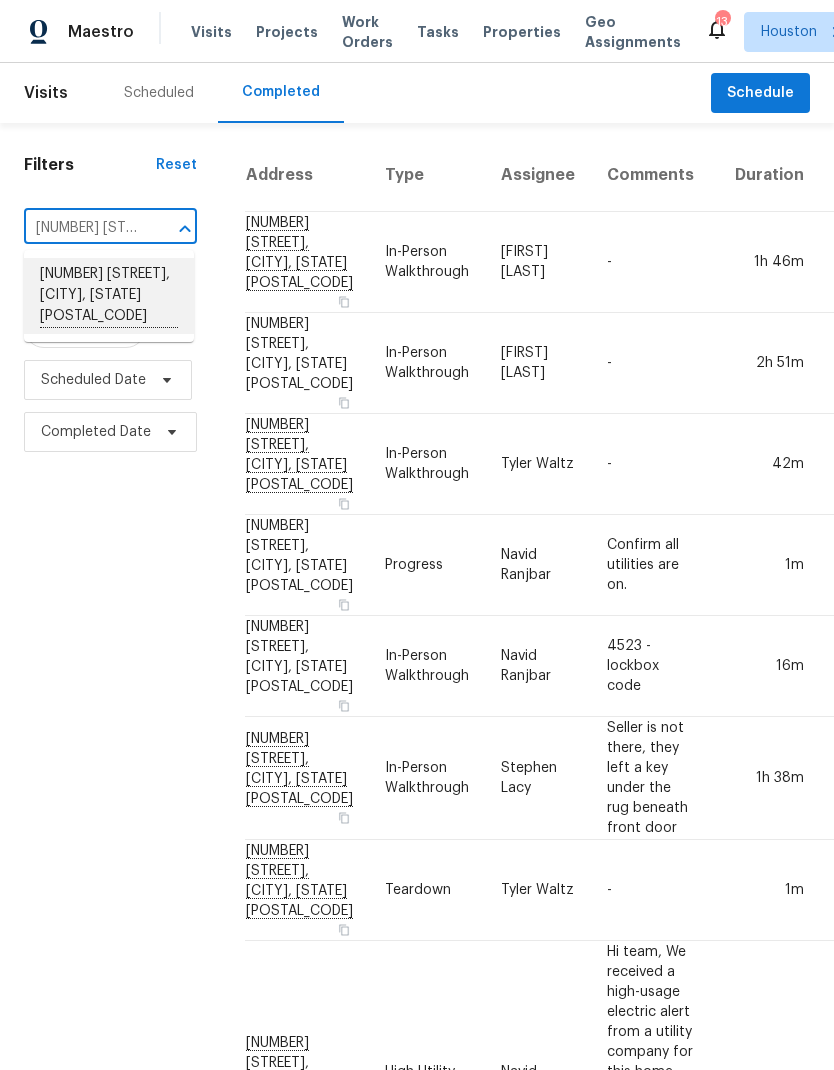 click on "26352 Welch Ln, Splendora, TX 77372" at bounding box center (109, 296) 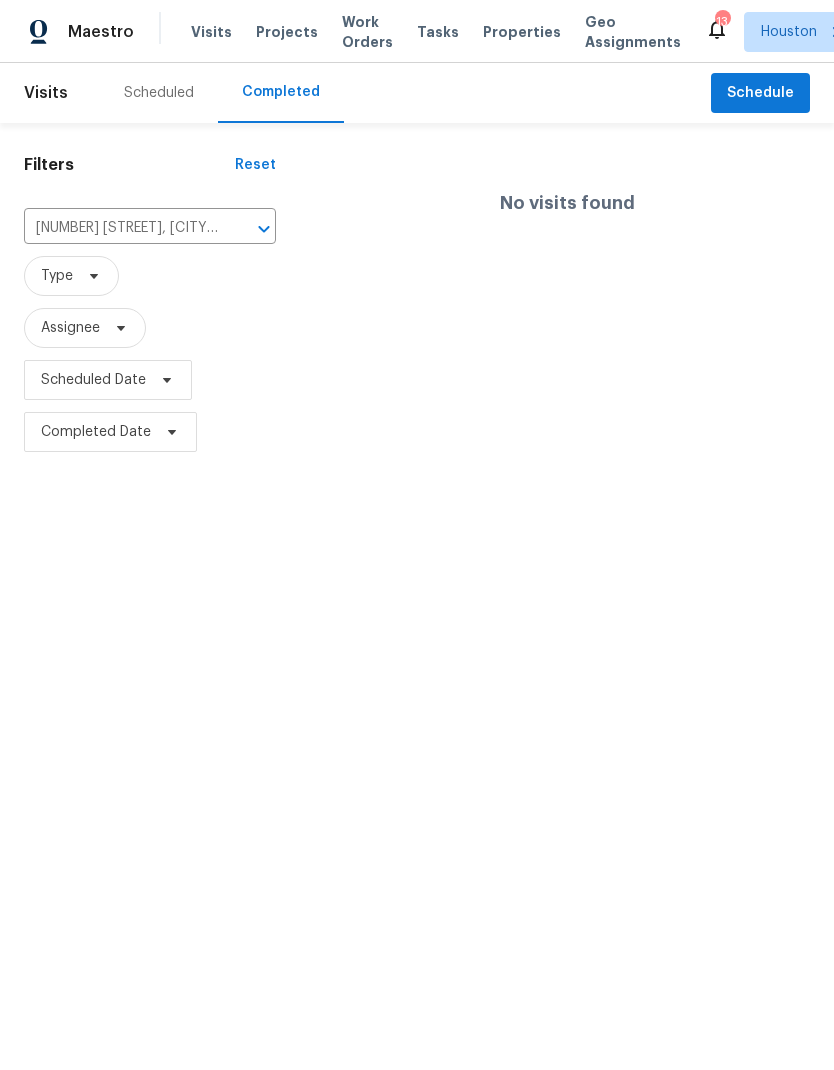 click on "Scheduled" at bounding box center (159, 93) 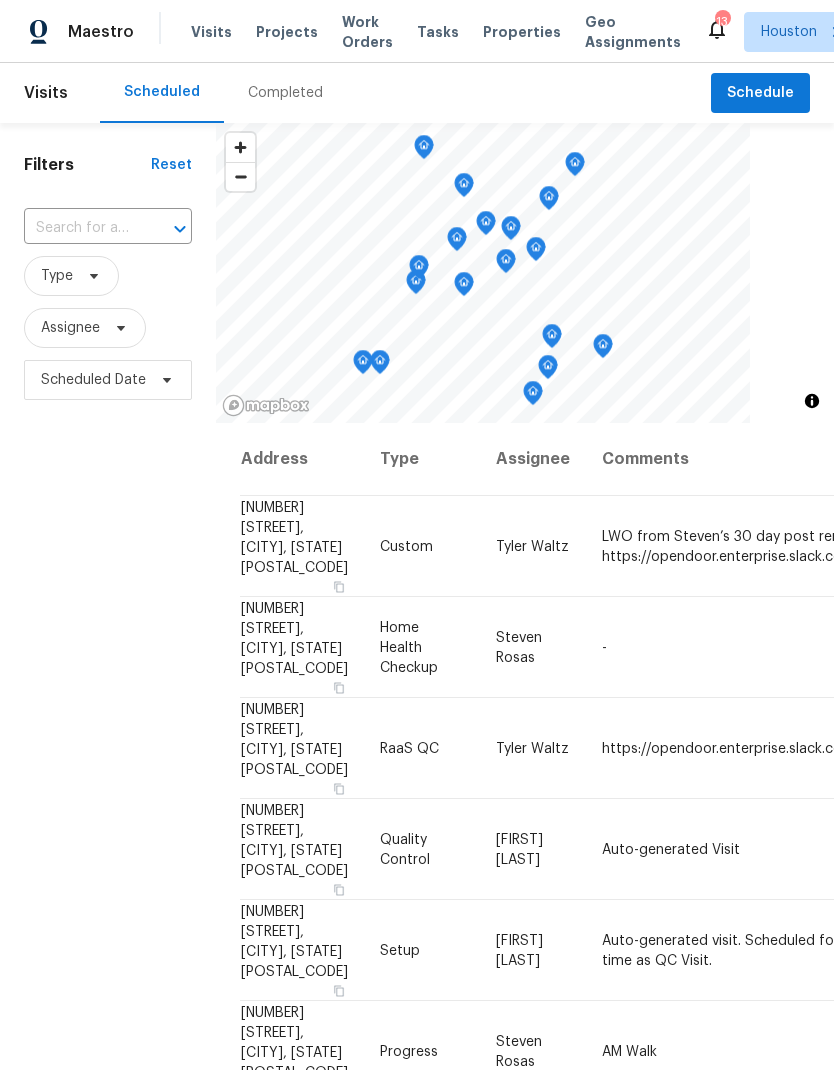 click at bounding box center [80, 228] 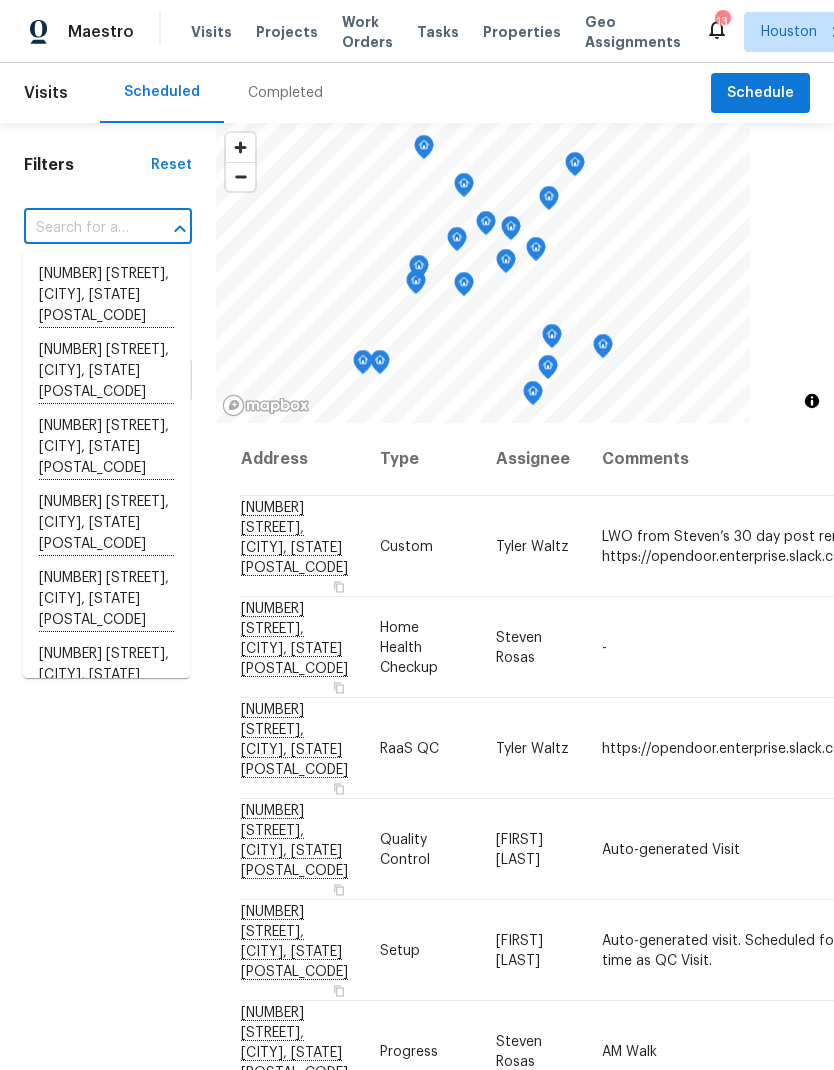 paste on "26352 Welch Ln" 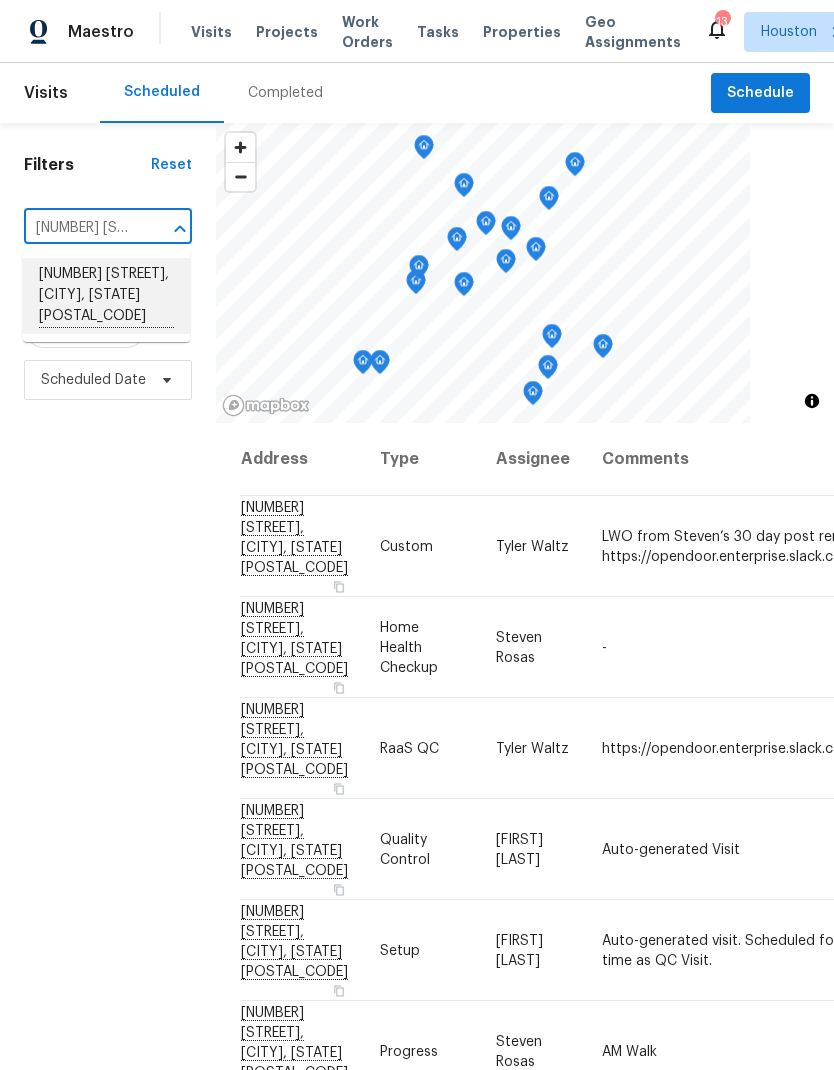 click on "26352 Welch Ln, Splendora, TX 77372" at bounding box center [106, 296] 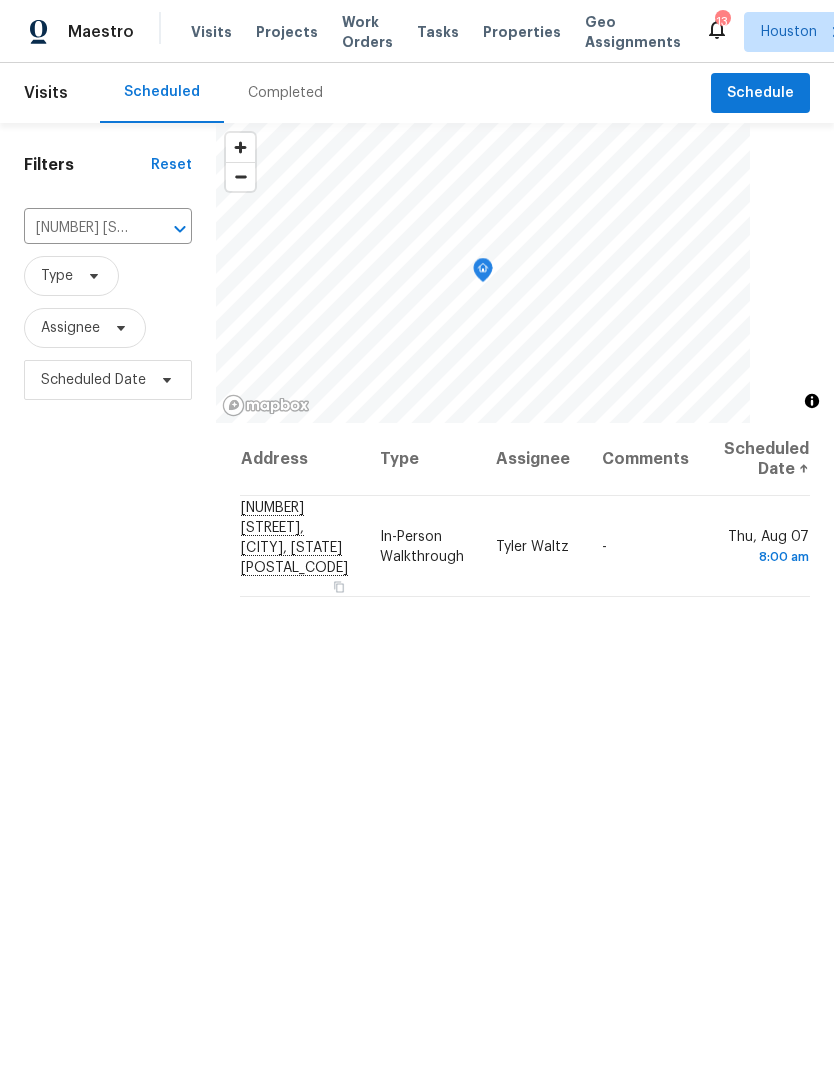 click on "26352 Welch Ln, Splendora, TX 77372" at bounding box center [80, 228] 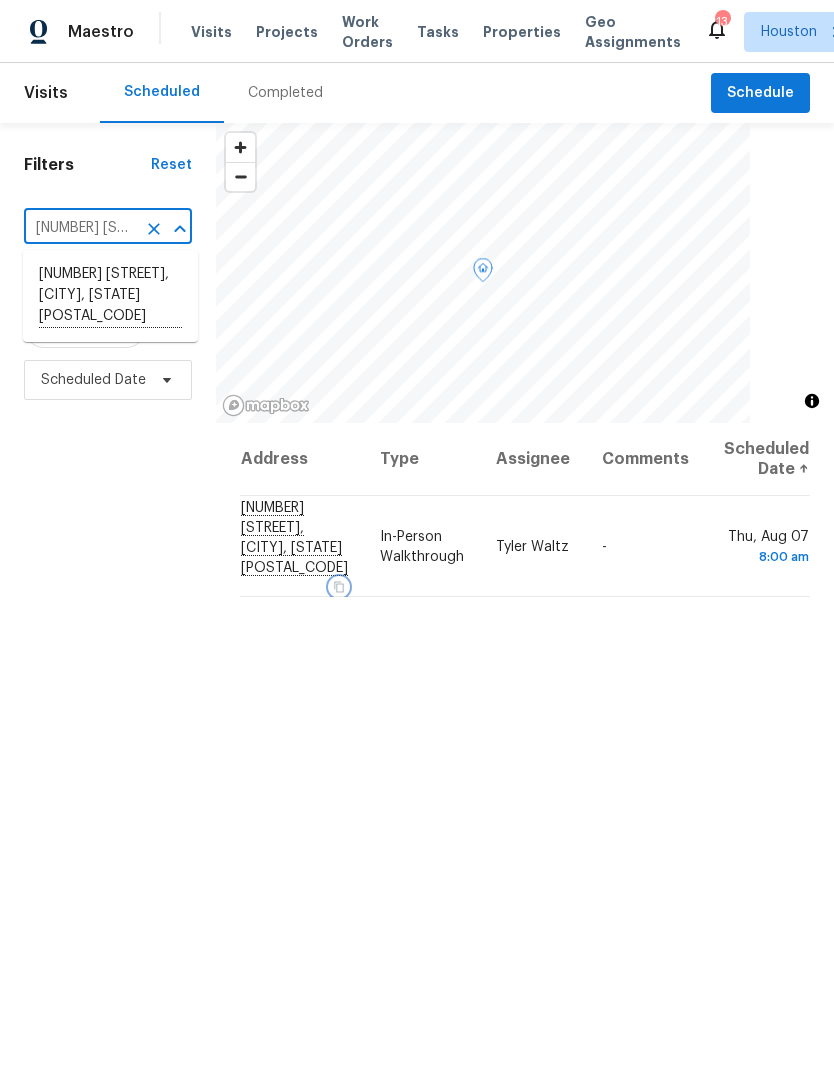 click 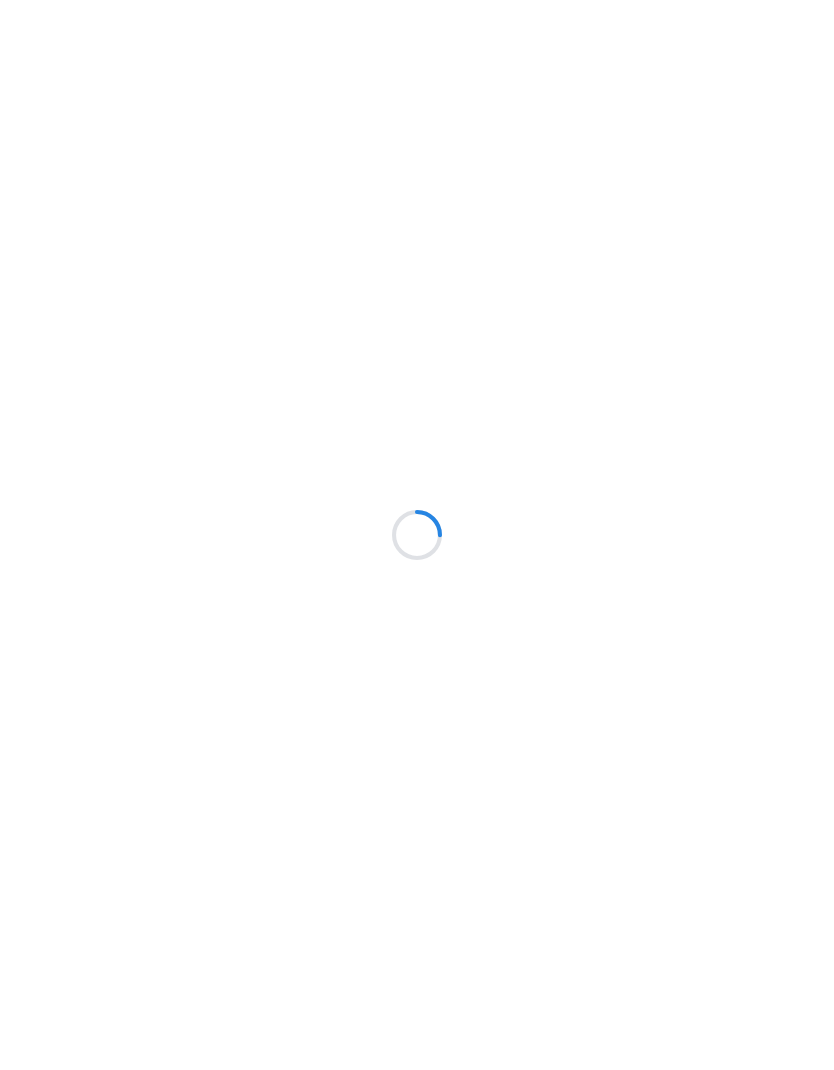 scroll, scrollTop: 0, scrollLeft: 0, axis: both 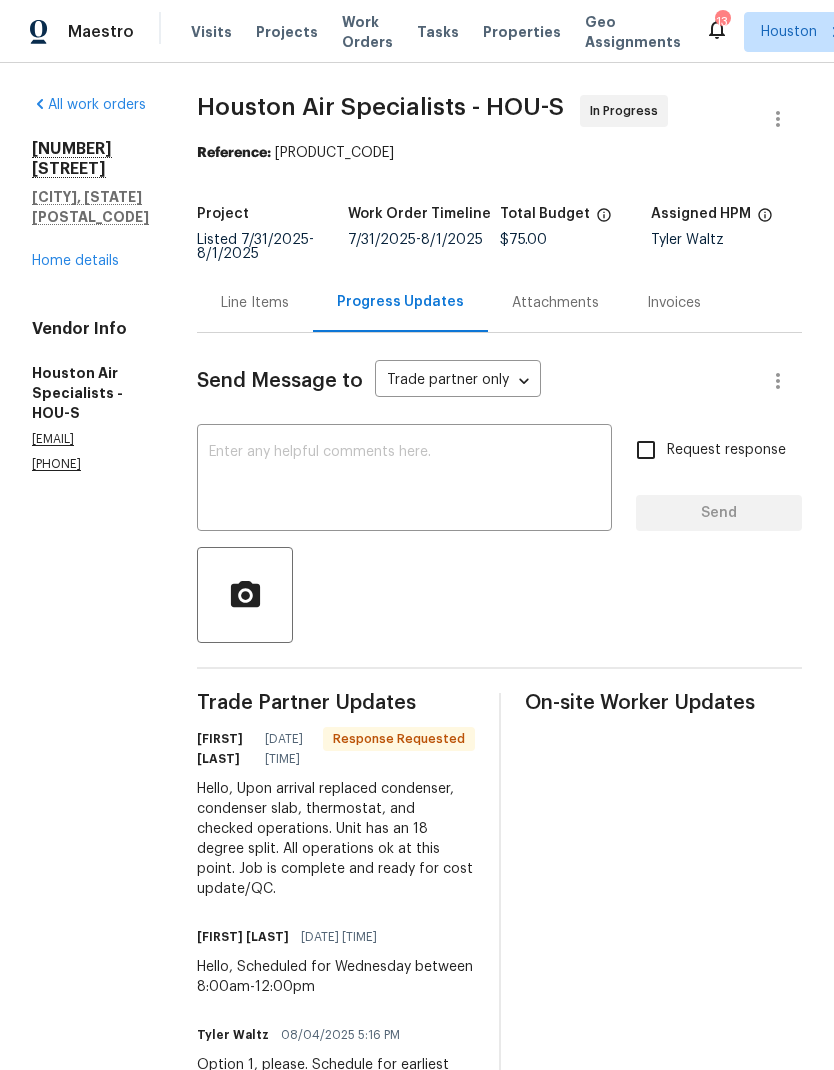 click on "Line Items" at bounding box center [255, 303] 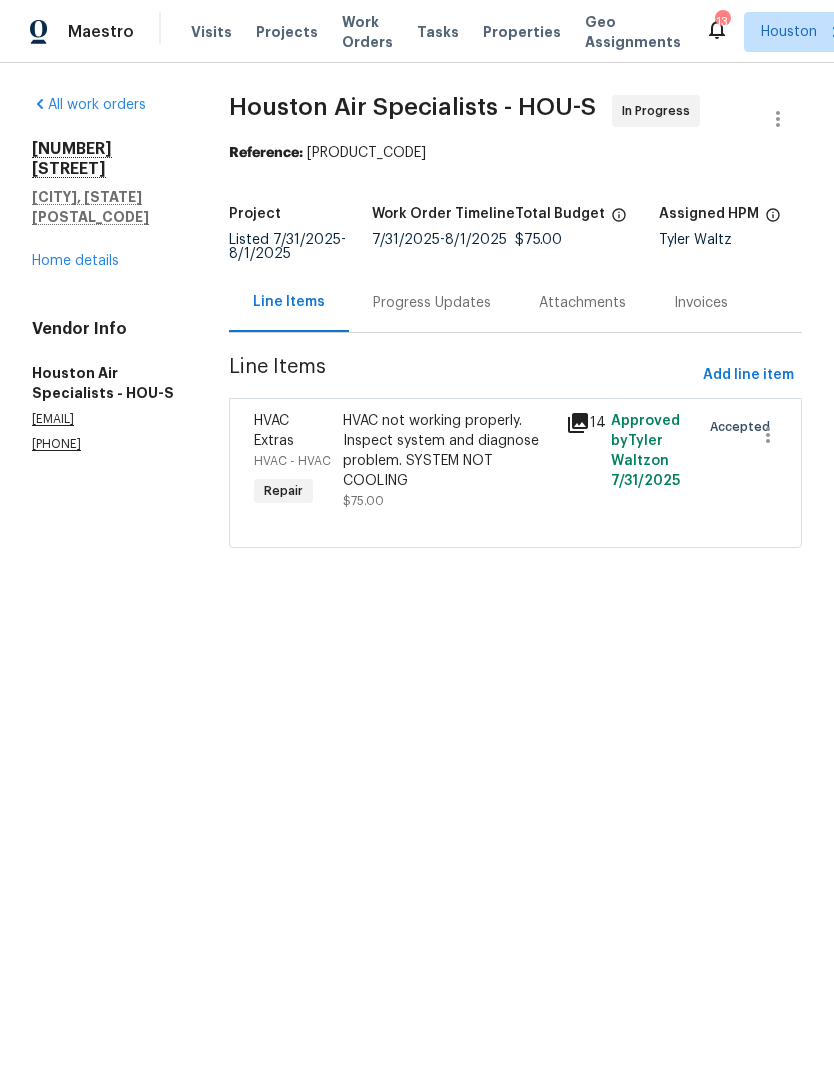 click on "Progress Updates" at bounding box center [432, 303] 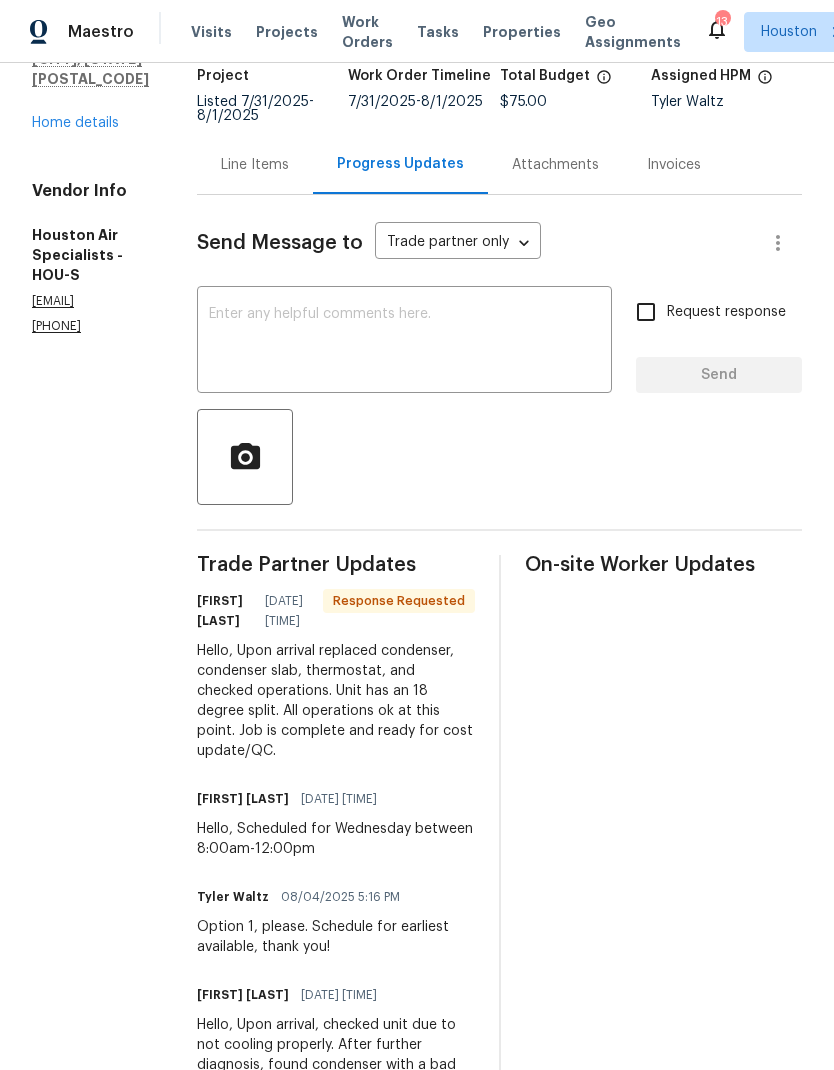 scroll, scrollTop: 133, scrollLeft: 0, axis: vertical 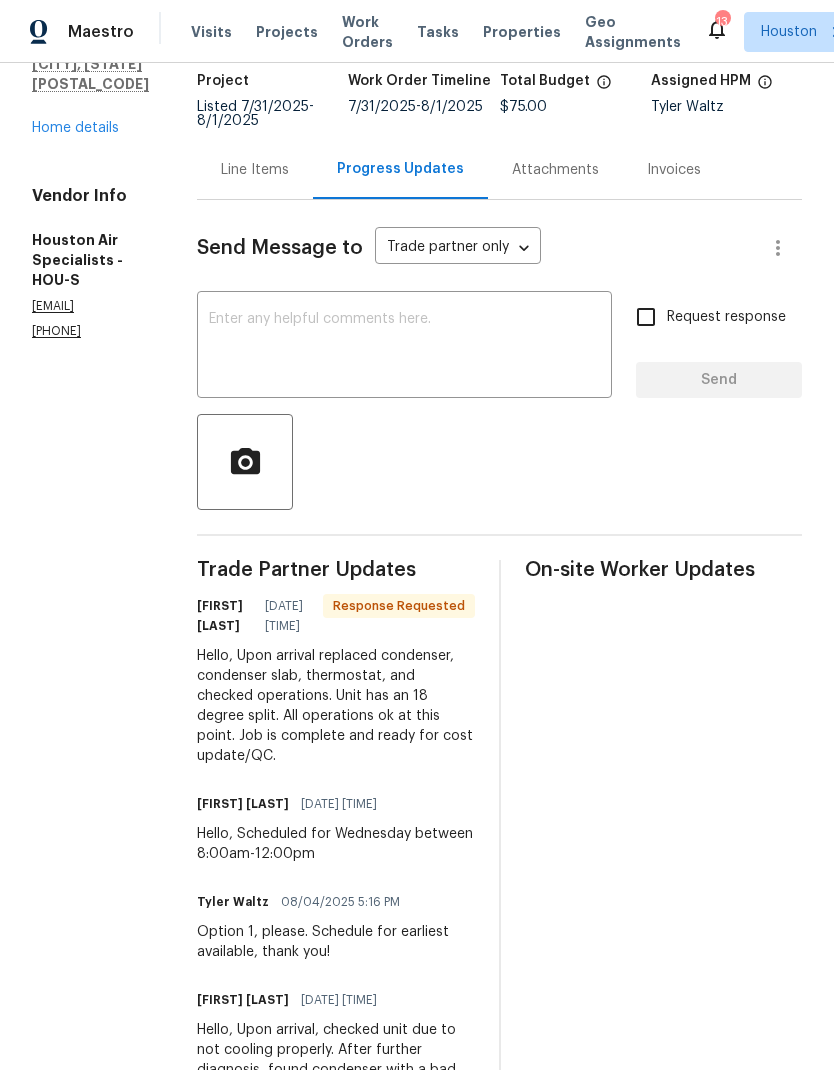 click on "Line Items" at bounding box center (255, 169) 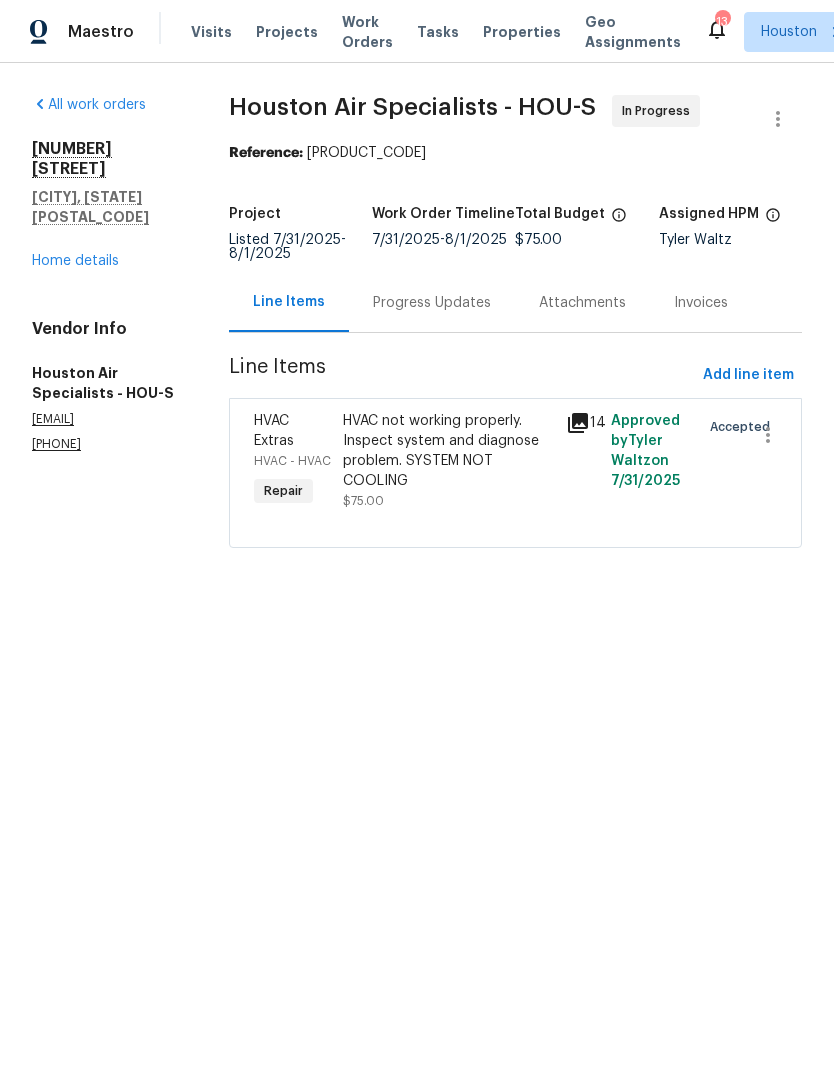 scroll, scrollTop: 0, scrollLeft: 0, axis: both 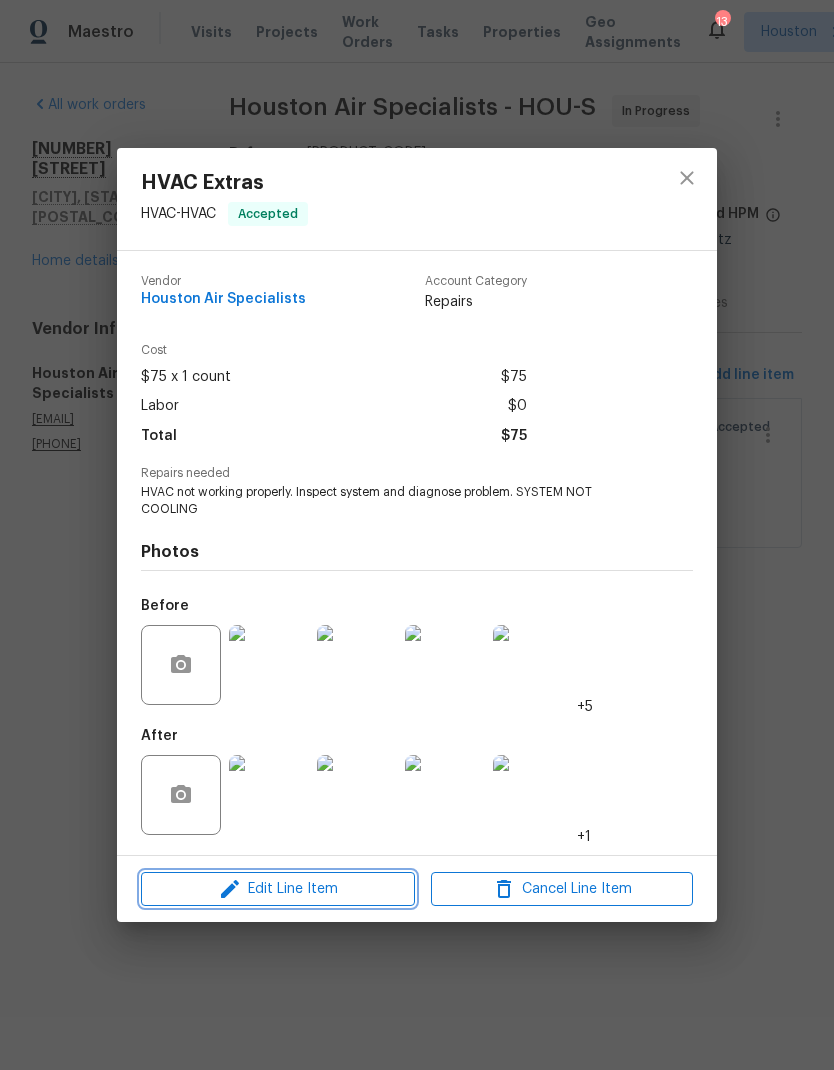 click on "Edit Line Item" at bounding box center (278, 889) 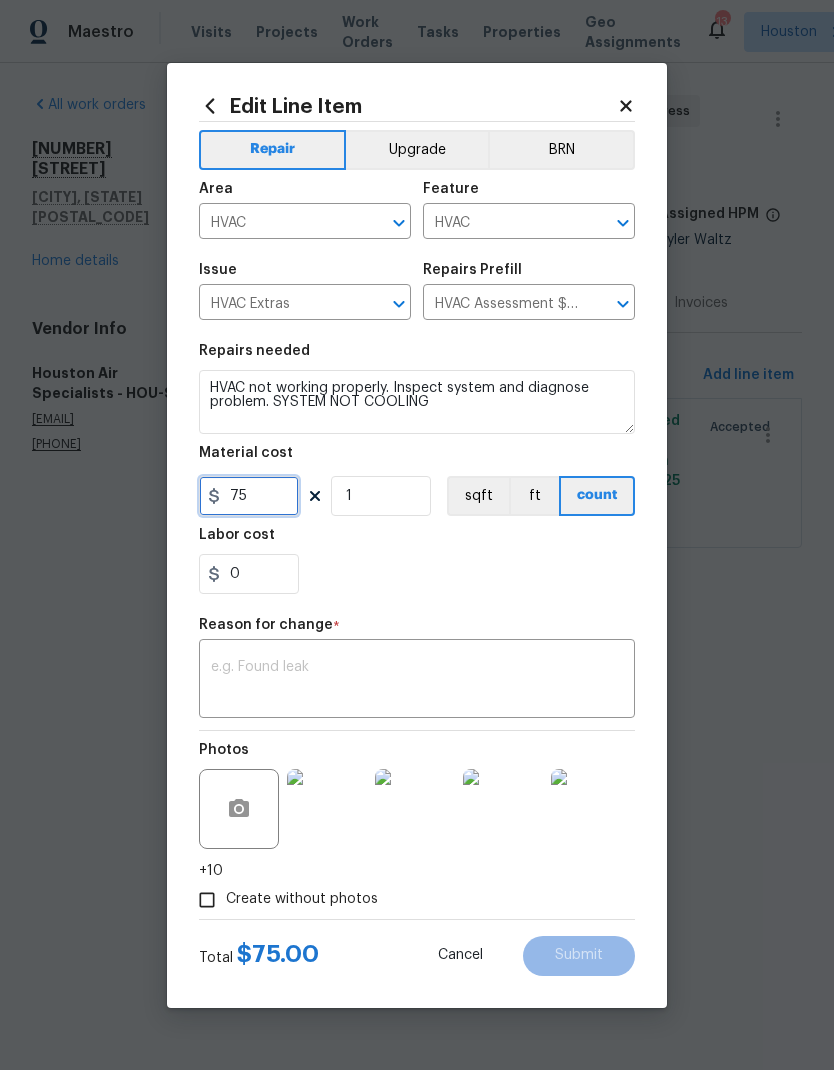 click on "75" at bounding box center [249, 496] 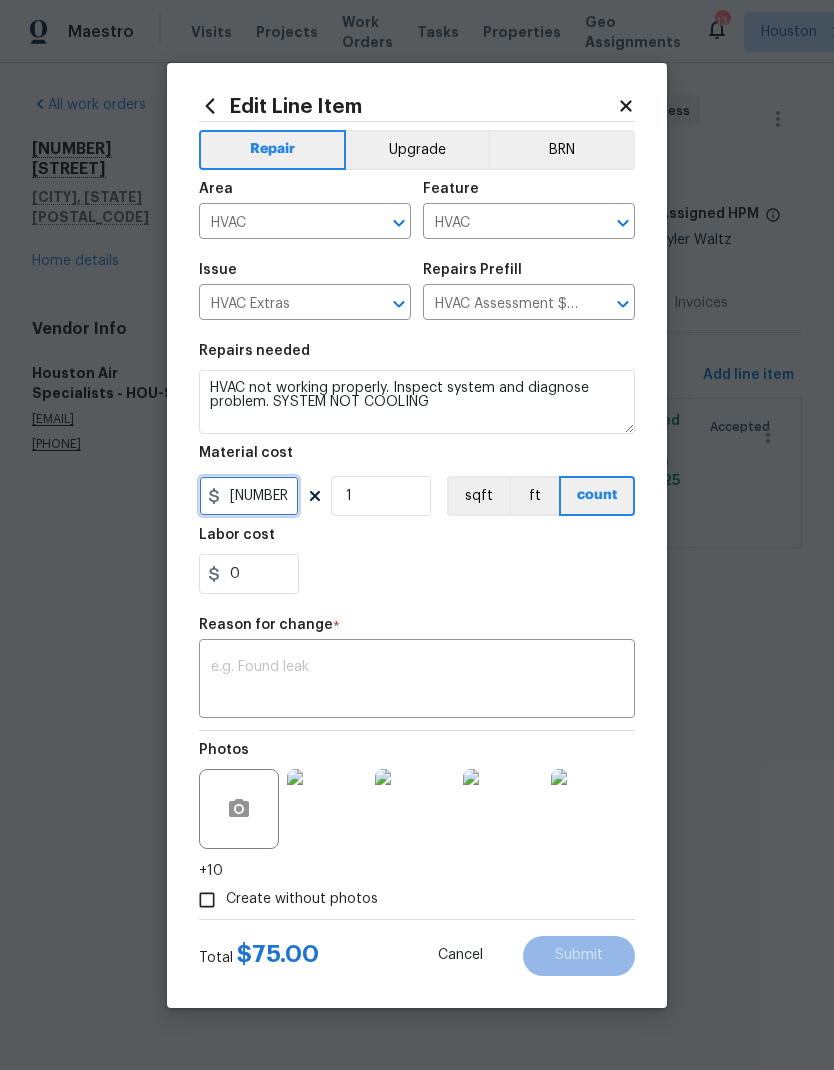 type on "2875" 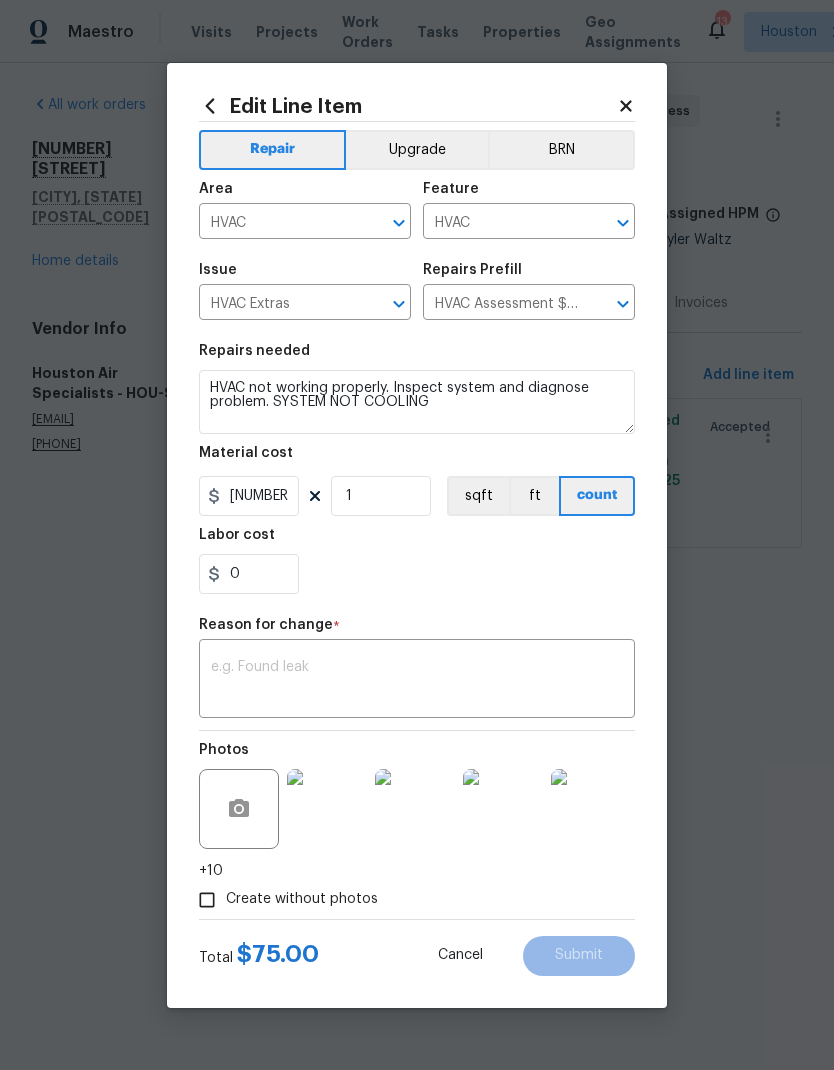 click on "0" at bounding box center (417, 574) 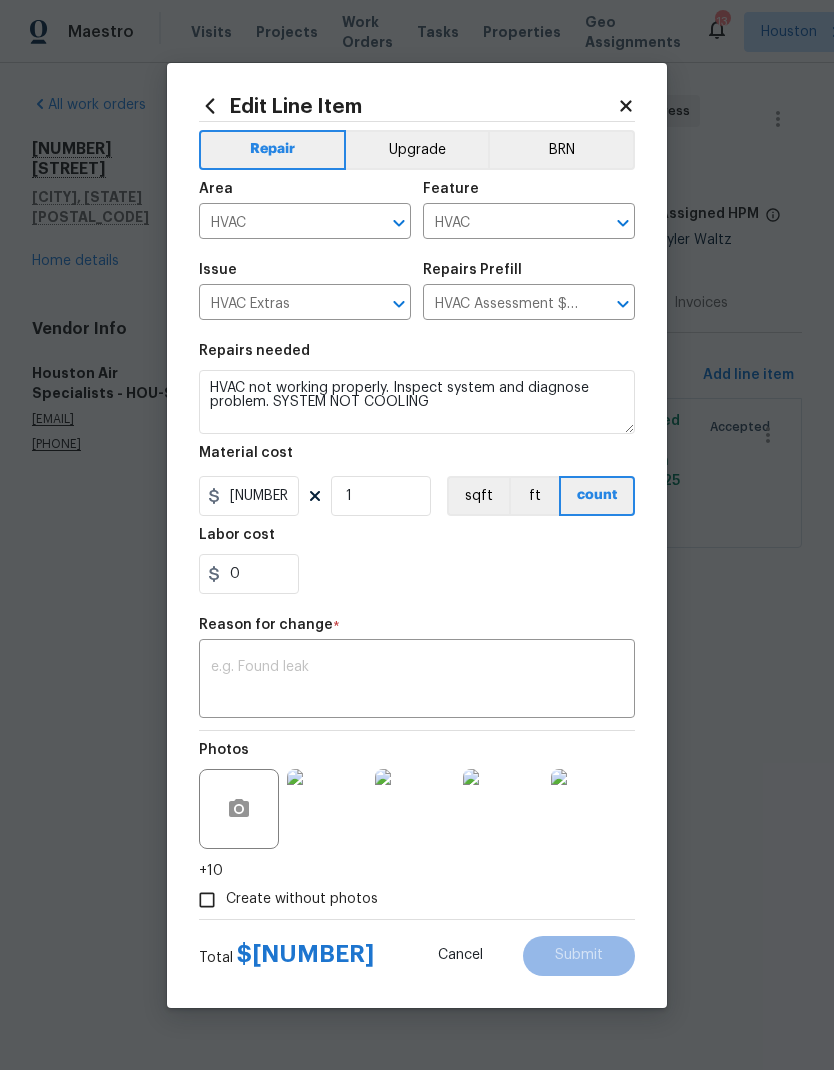 click at bounding box center [417, 681] 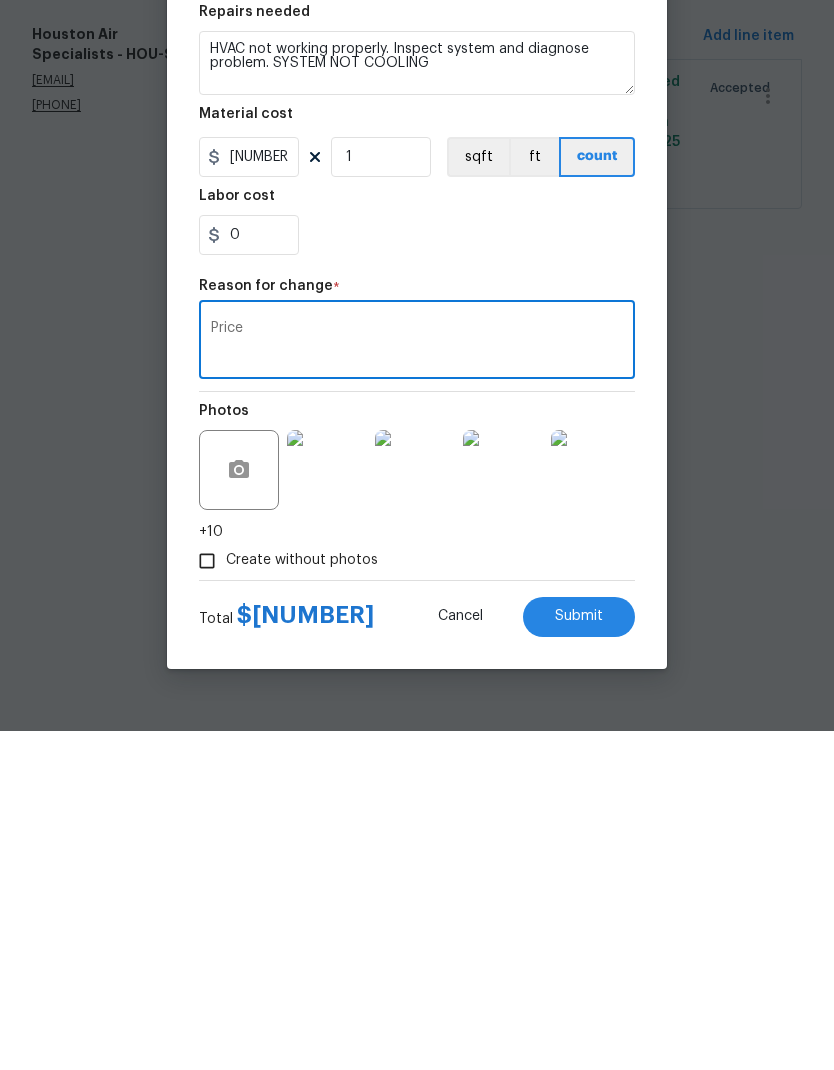 type on "Price" 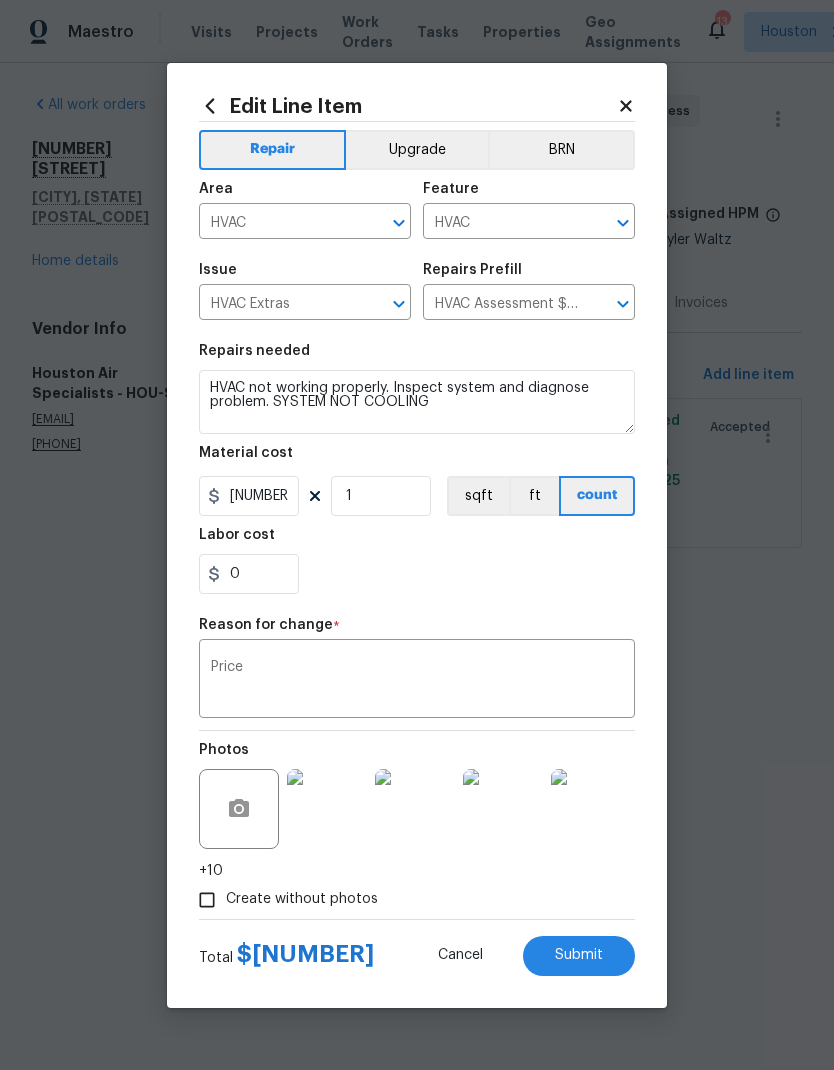 click on "Submit" at bounding box center (579, 955) 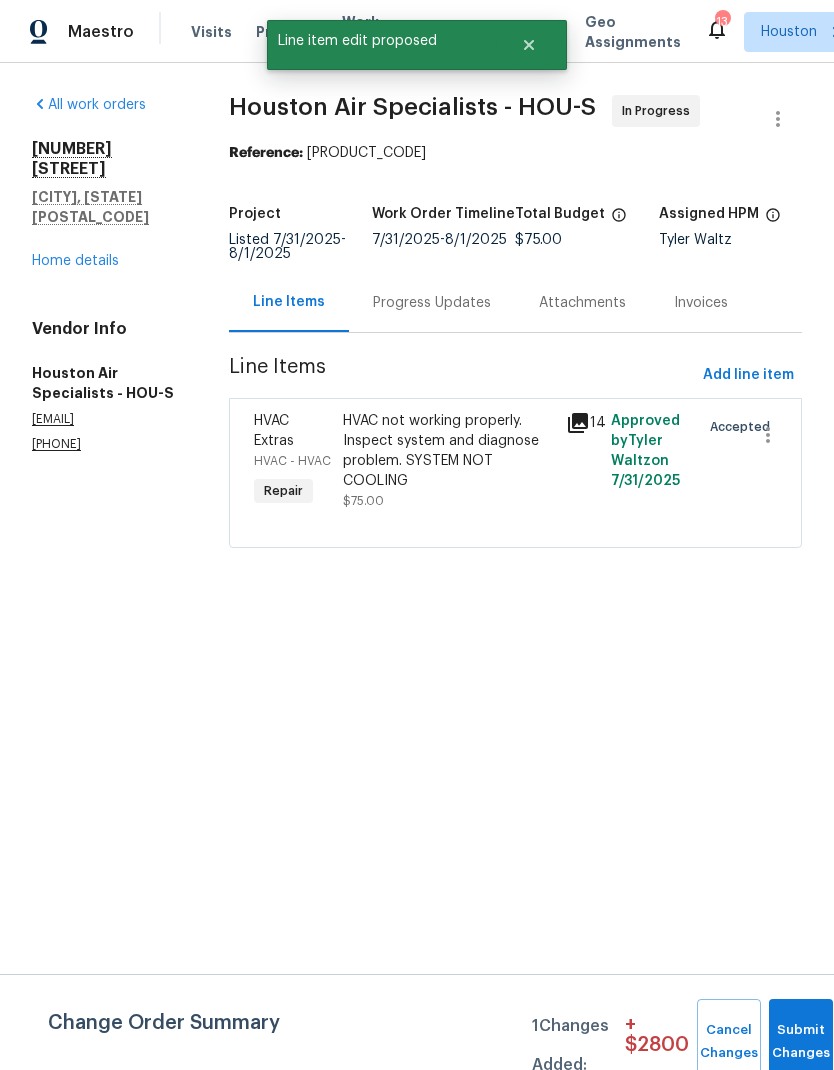 click on "Progress Updates" at bounding box center (432, 302) 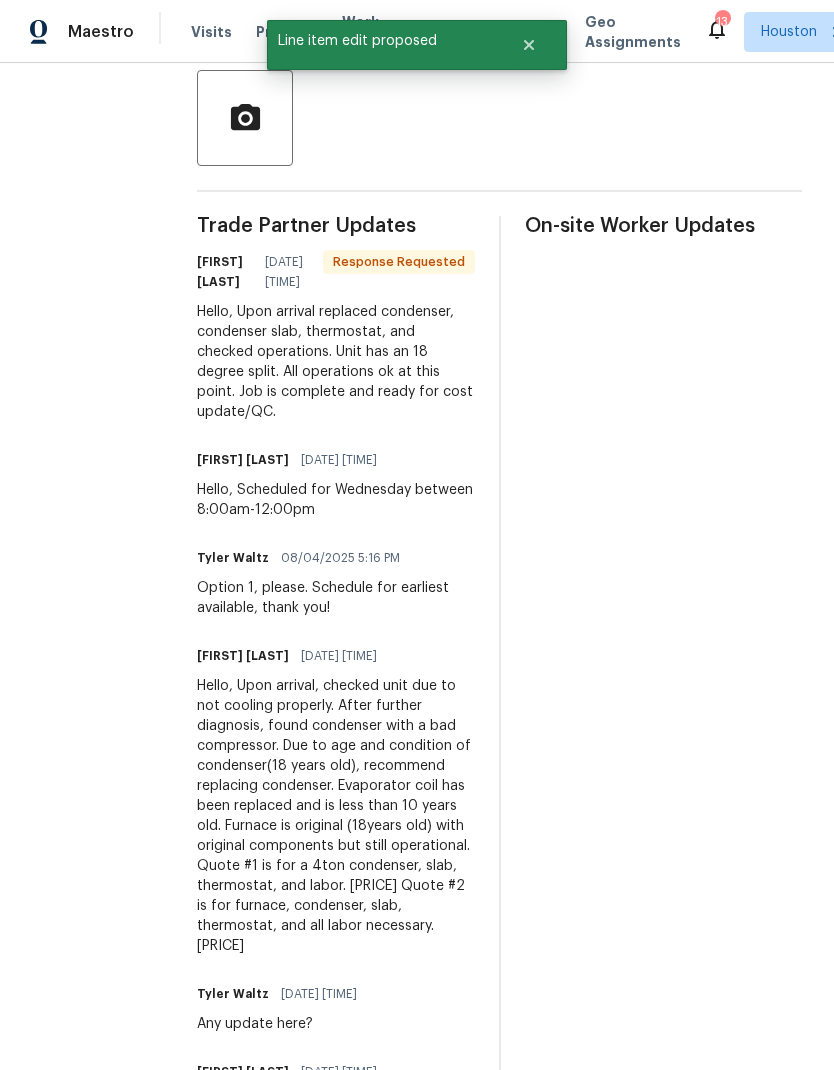 scroll, scrollTop: 476, scrollLeft: 0, axis: vertical 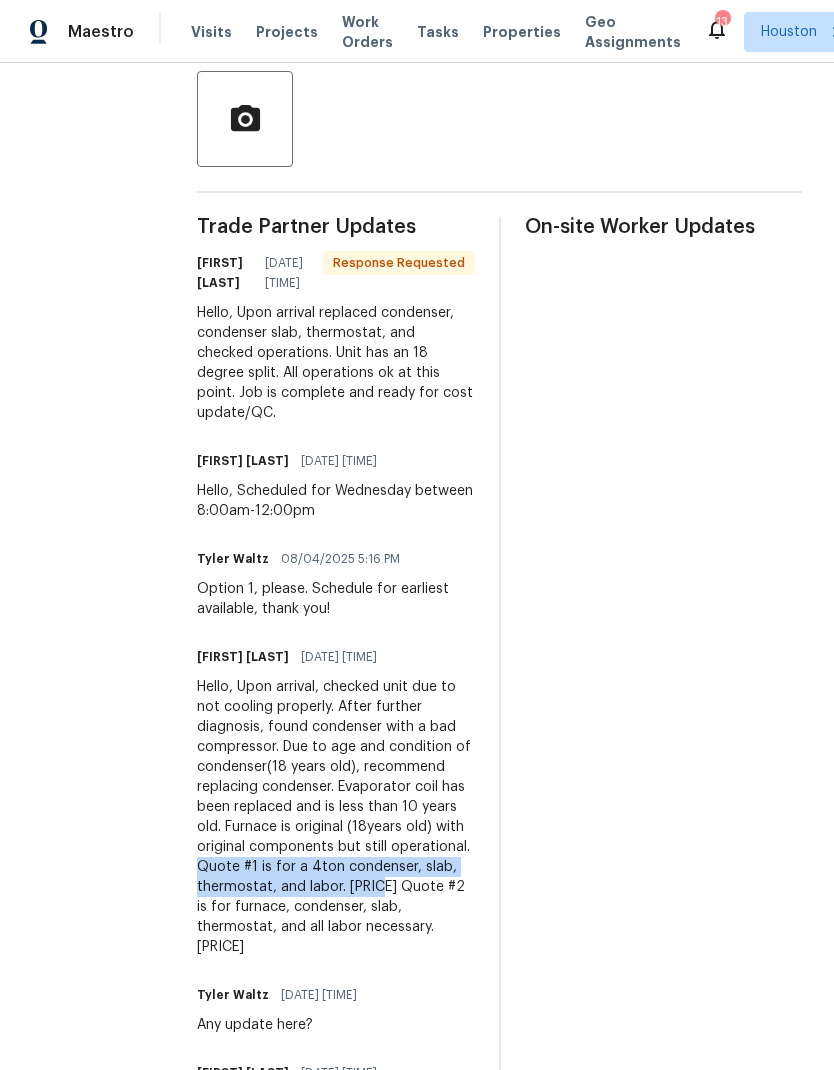 copy on "Quote #1 is for a 4ton condenser, slab, thermostat, and labor.    $2875" 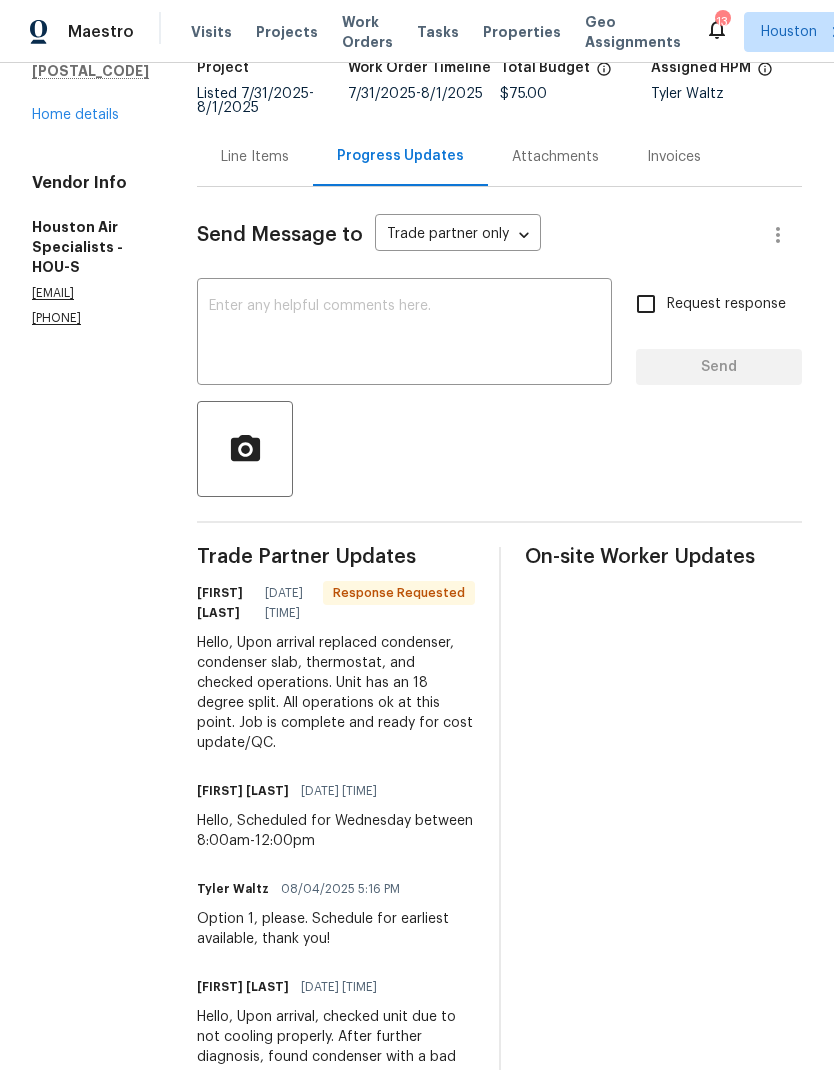 scroll, scrollTop: 149, scrollLeft: 0, axis: vertical 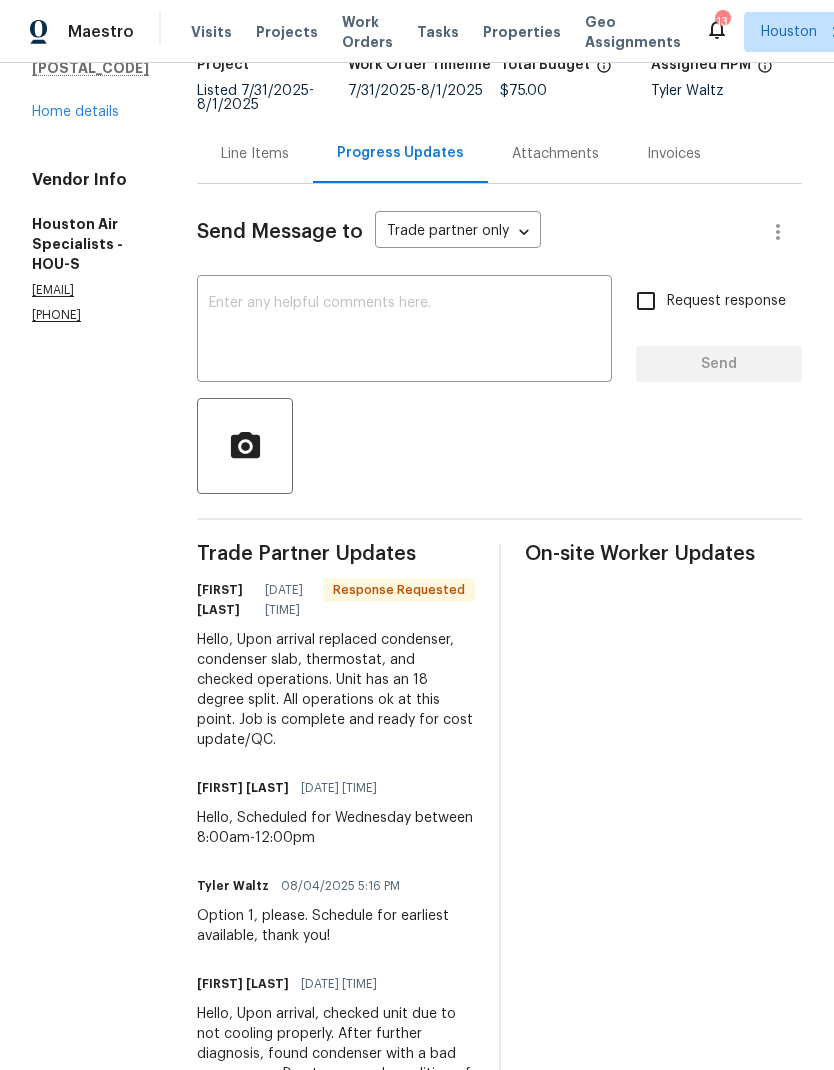 click on "Line Items" at bounding box center [255, 154] 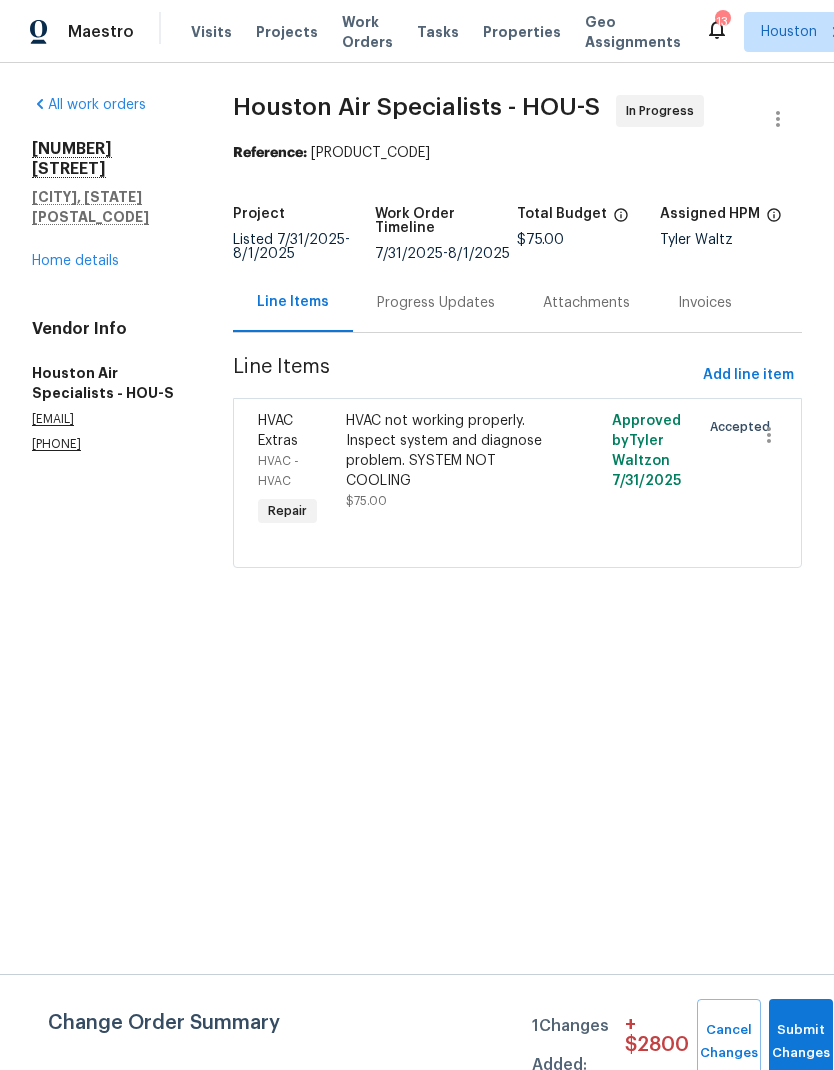 scroll, scrollTop: 0, scrollLeft: 0, axis: both 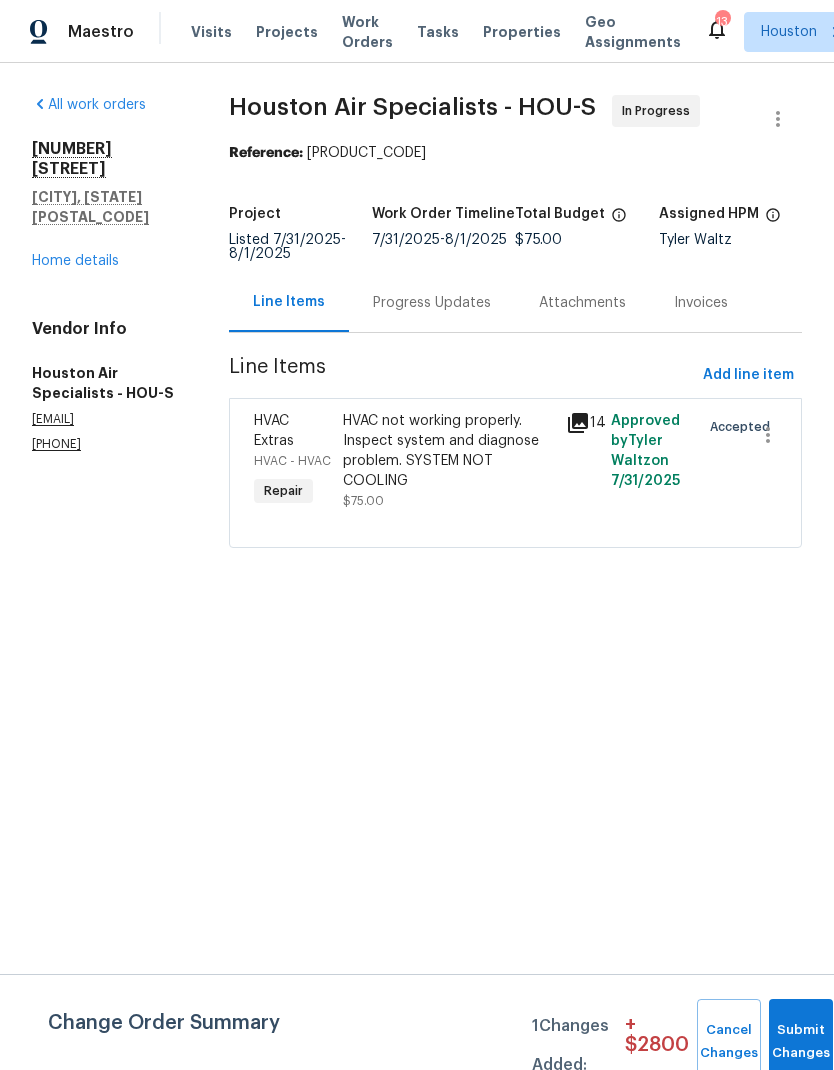 click on "HVAC not working properly. Inspect system and diagnose problem. SYSTEM NOT COOLING" at bounding box center (448, 451) 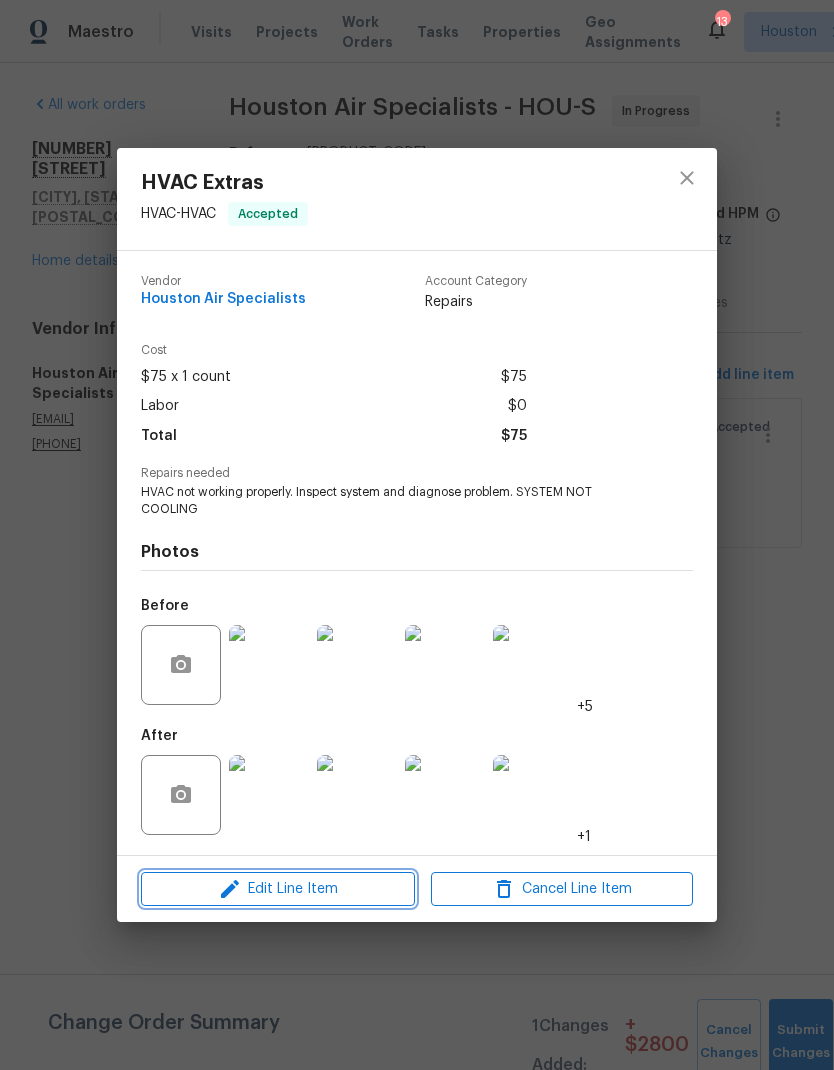 click on "Edit Line Item" at bounding box center [278, 889] 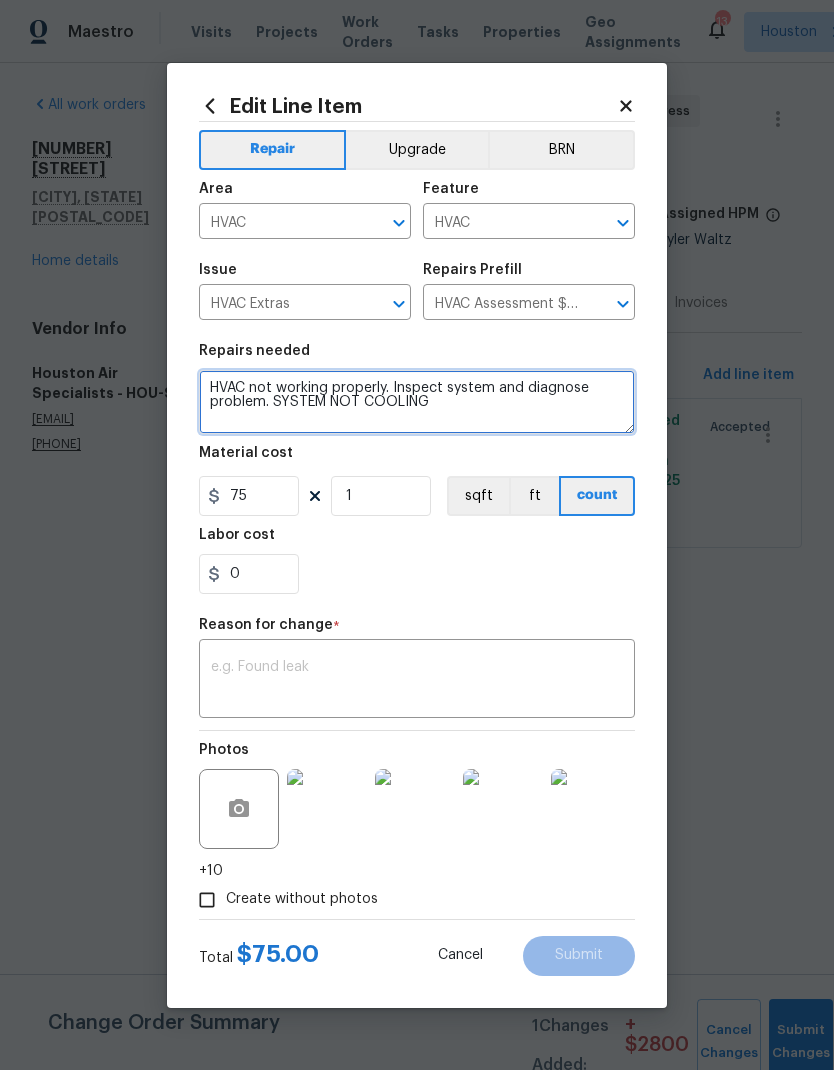 click on "HVAC not working properly. Inspect system and diagnose problem. SYSTEM NOT COOLING" at bounding box center [417, 402] 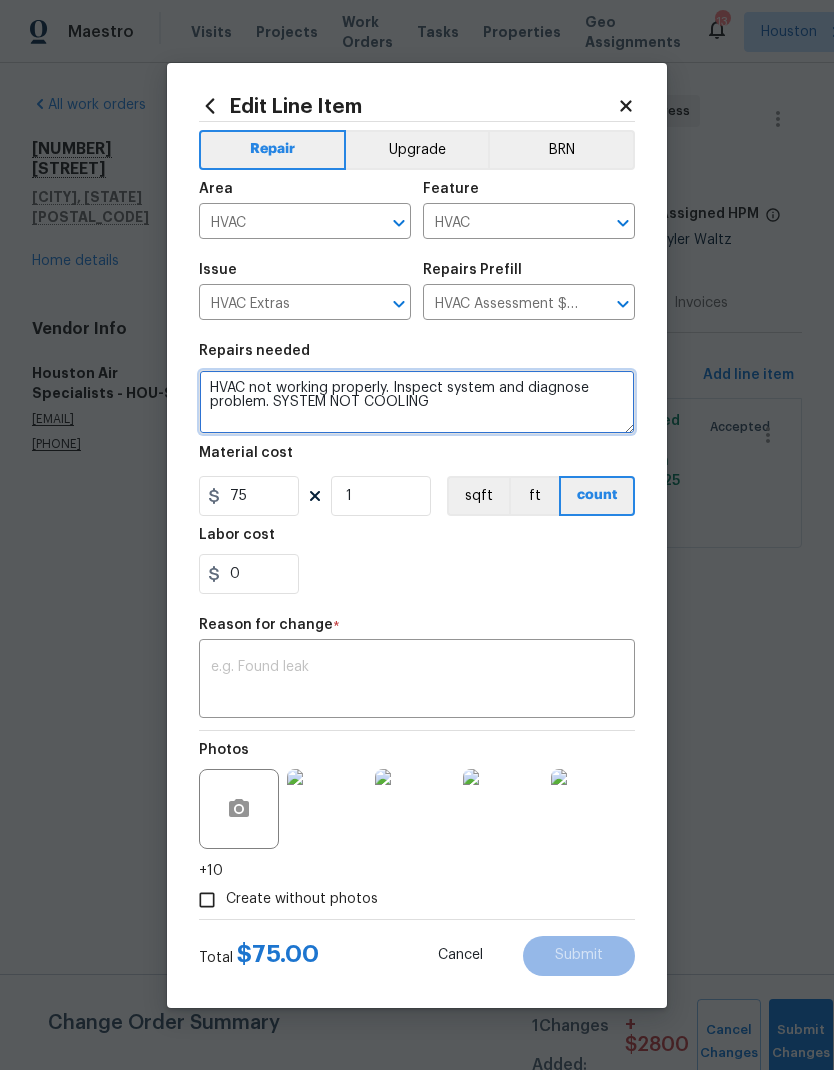 paste on "Quote #1 is for a 4ton condenser, slab, thermostat, and labor. $2875" 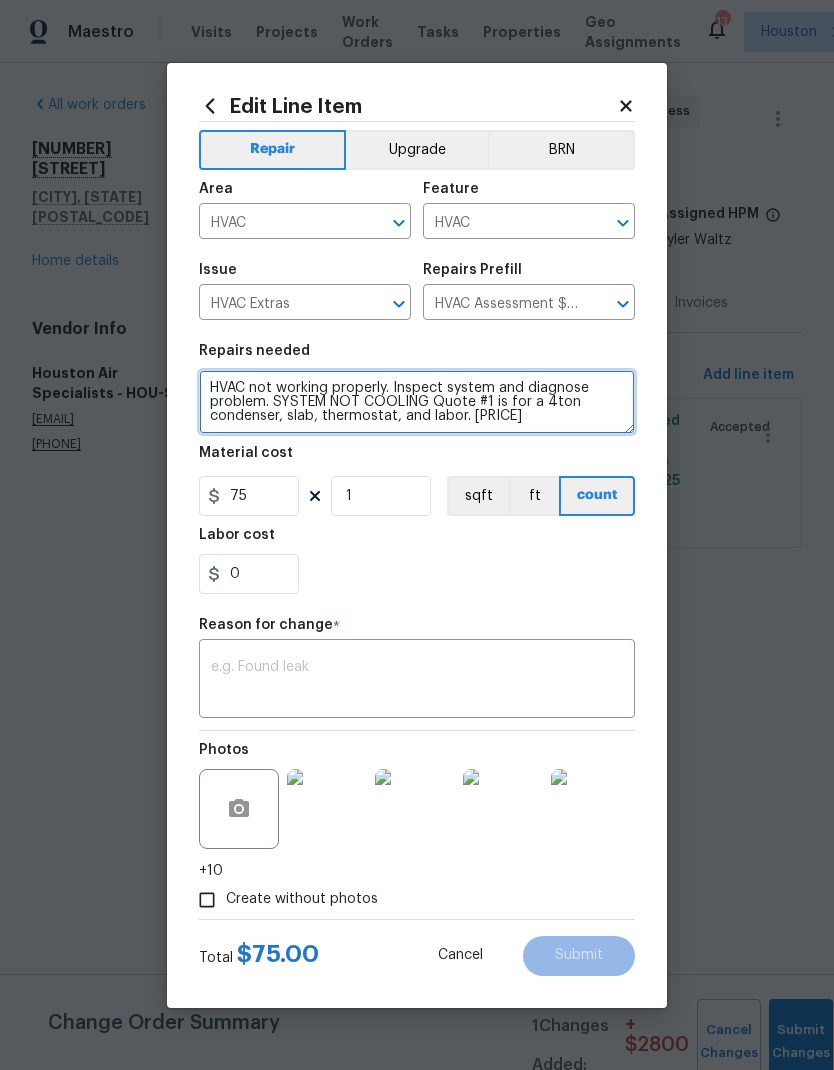type on "HVAC not working properly. Inspect system and diagnose problem. SYSTEM NOT COOLING Quote #1 is for a 4ton condenser, slab, thermostat, and labor. $2875" 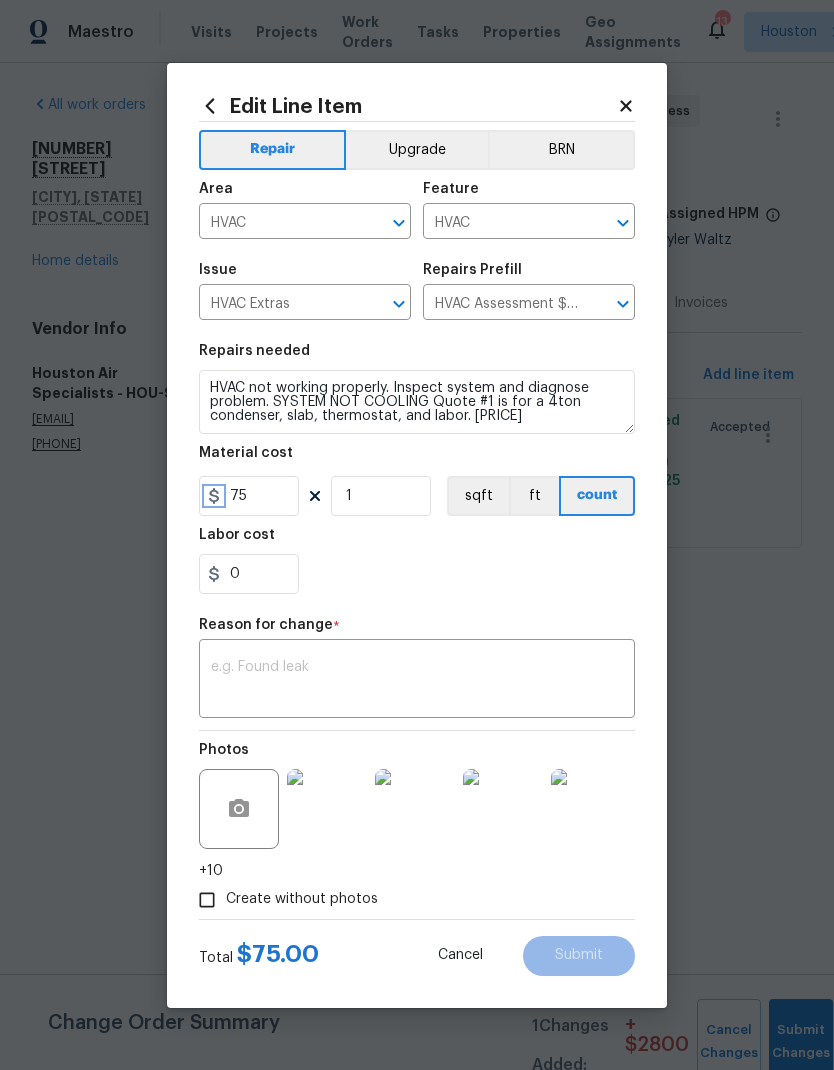 click 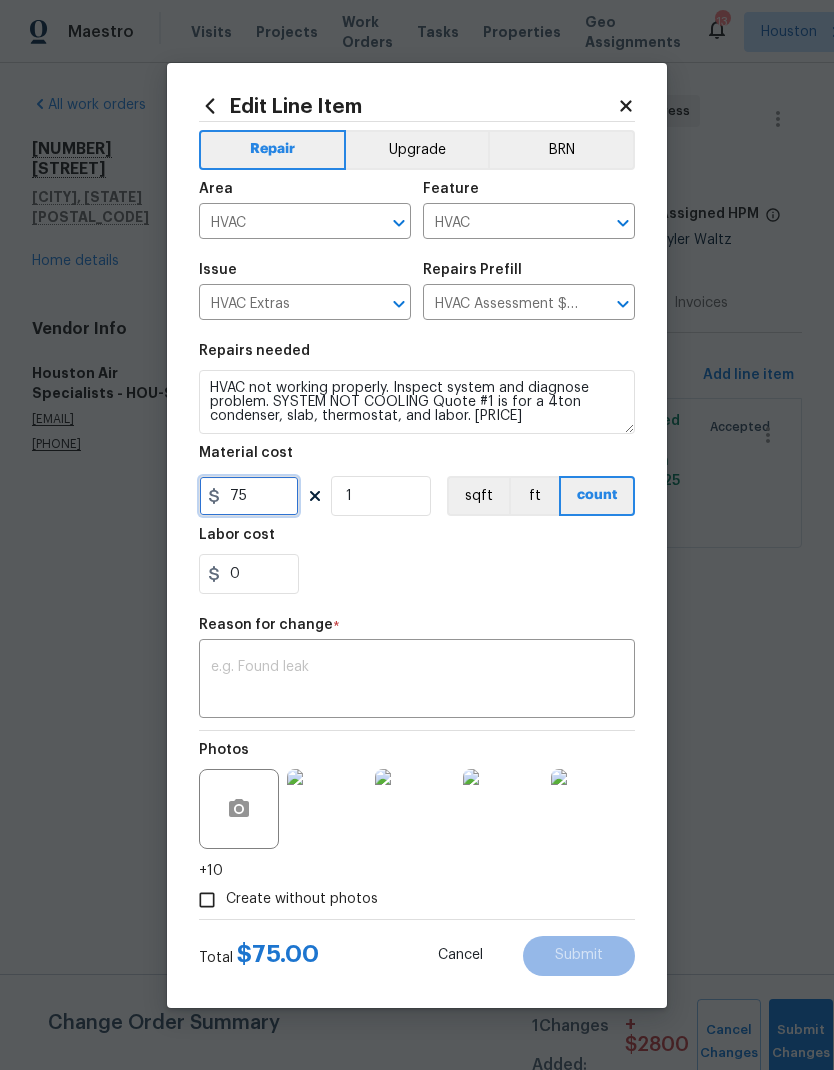 click on "75" at bounding box center [249, 496] 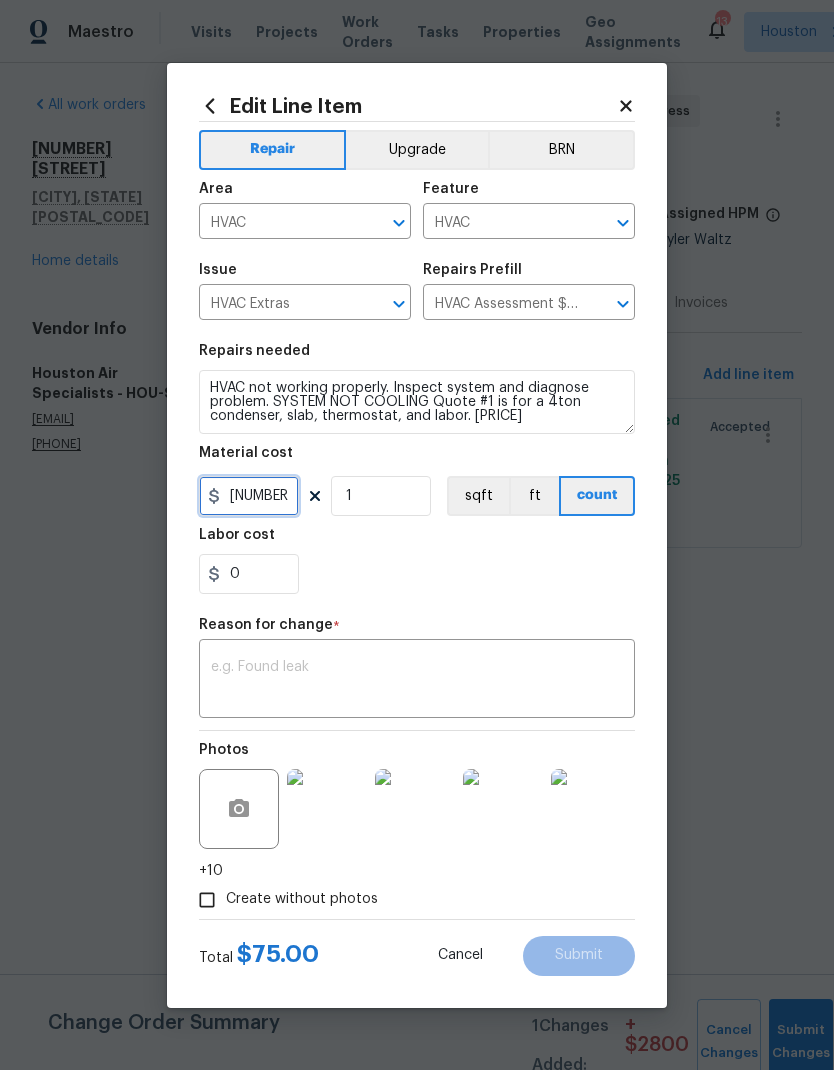 type on "2875" 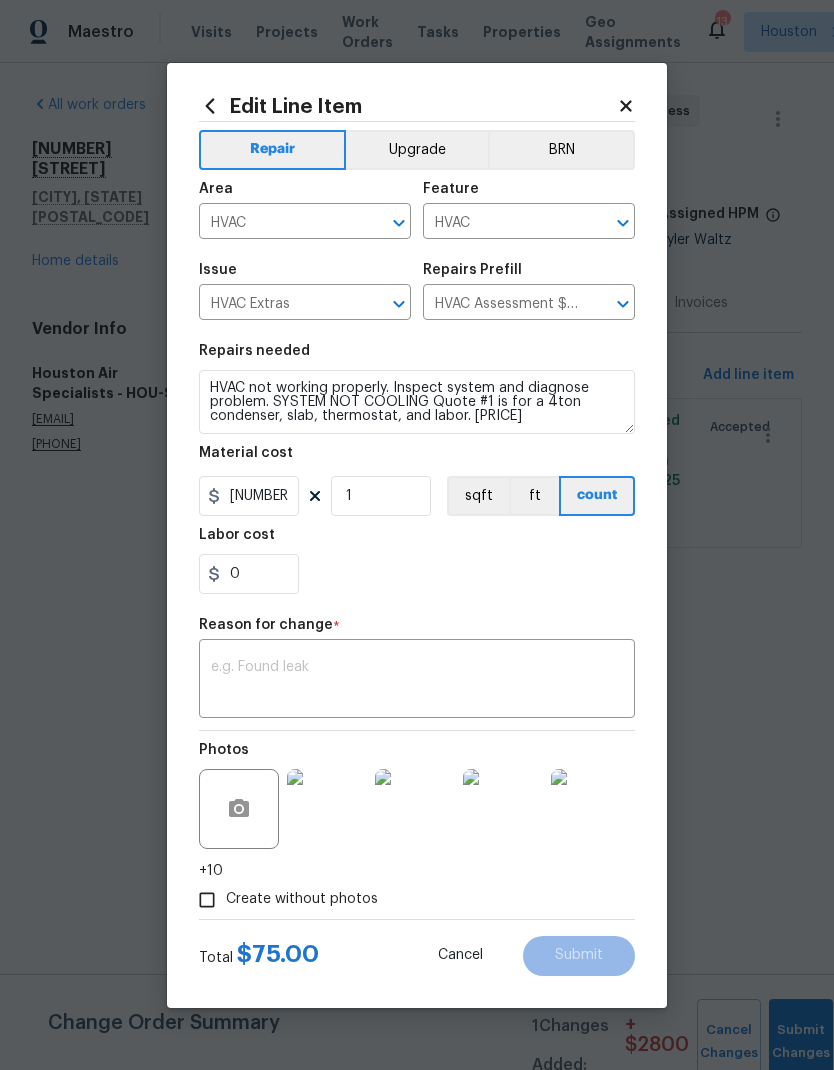 click on "0" at bounding box center (417, 574) 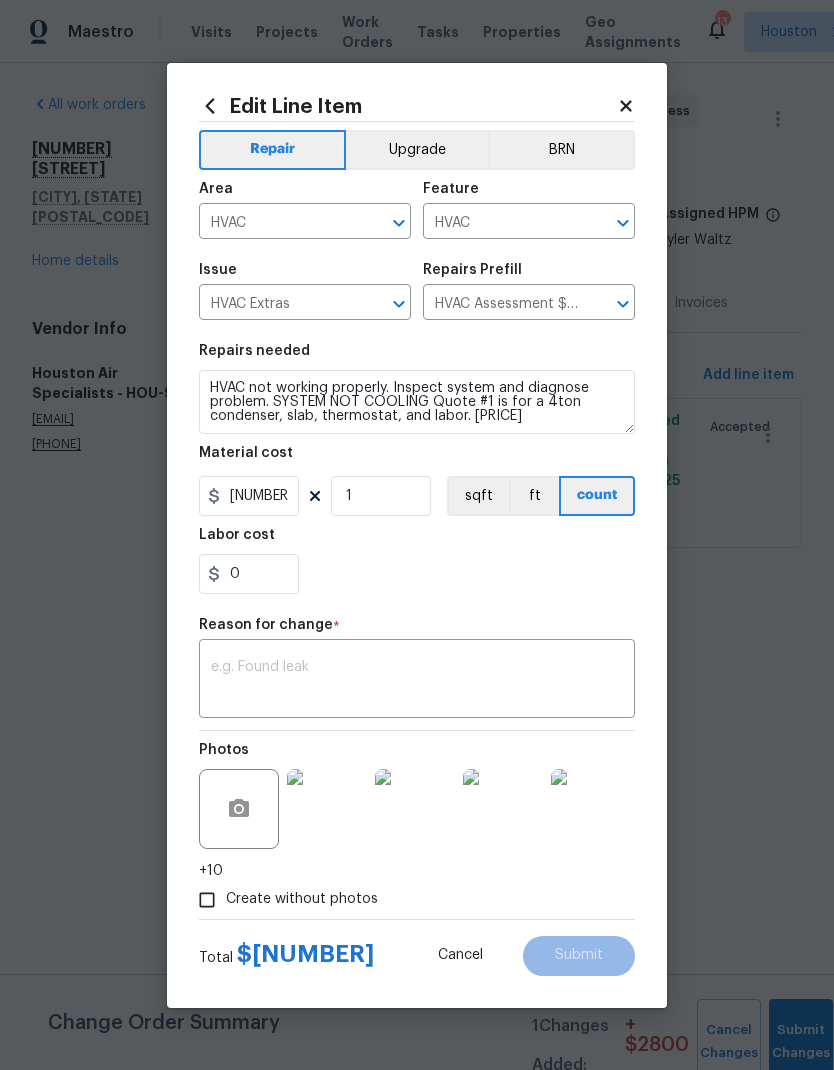 click at bounding box center (417, 681) 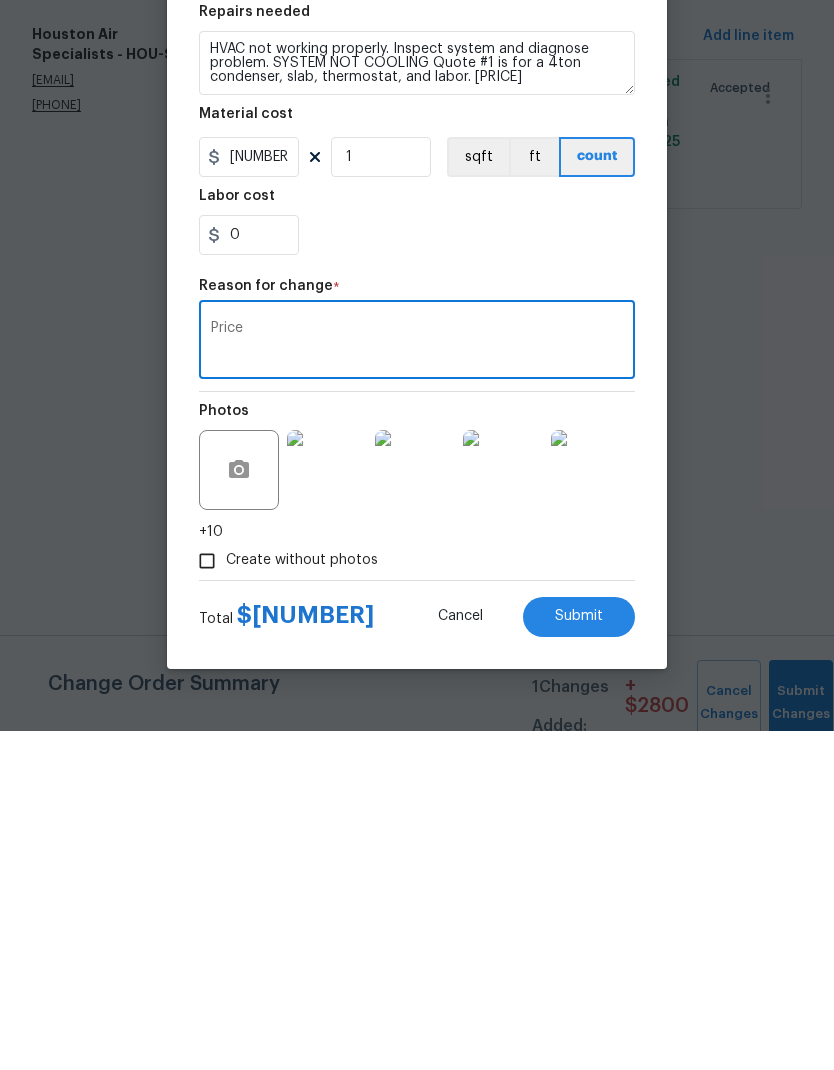 type on "Price" 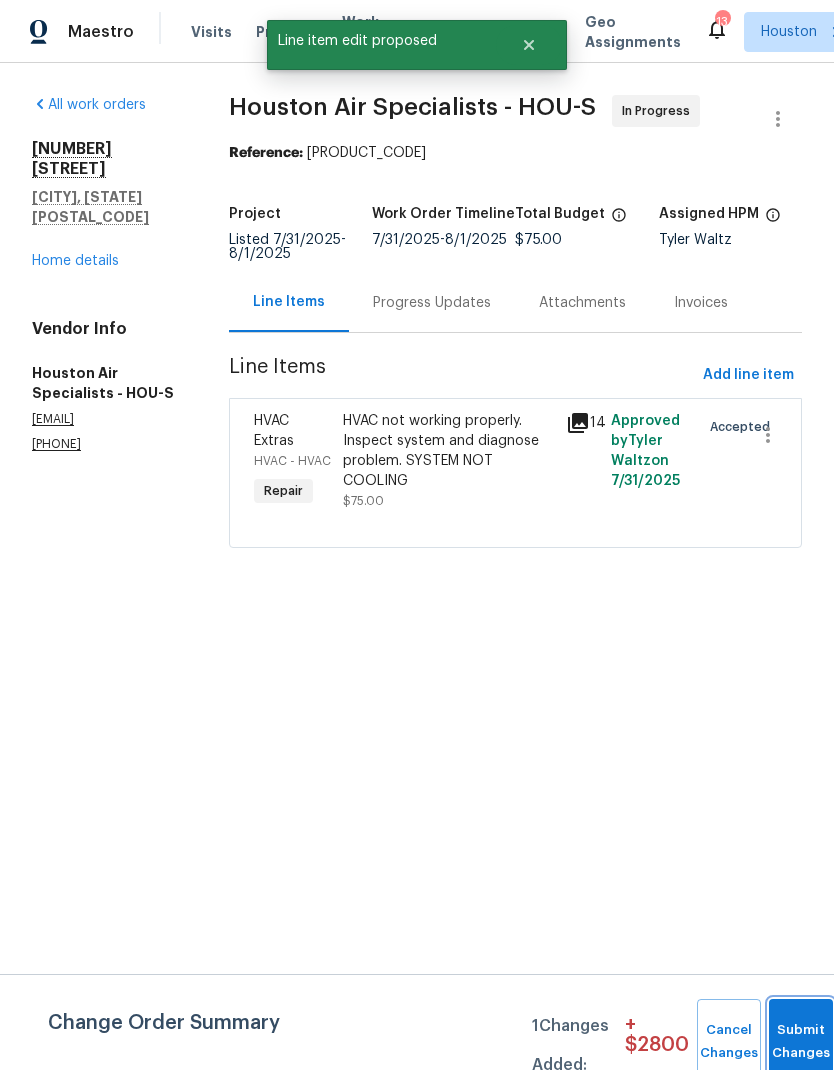 click on "Submit Changes" at bounding box center [801, 1042] 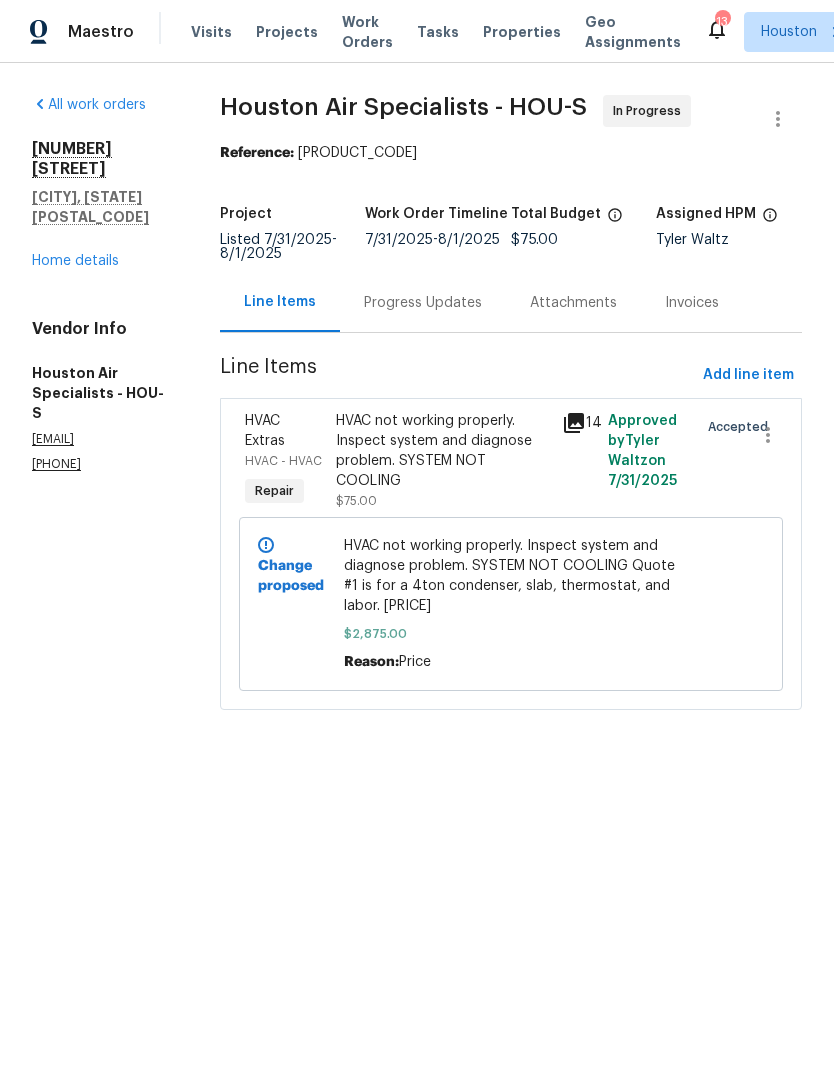 click on "Progress Updates" at bounding box center (423, 303) 